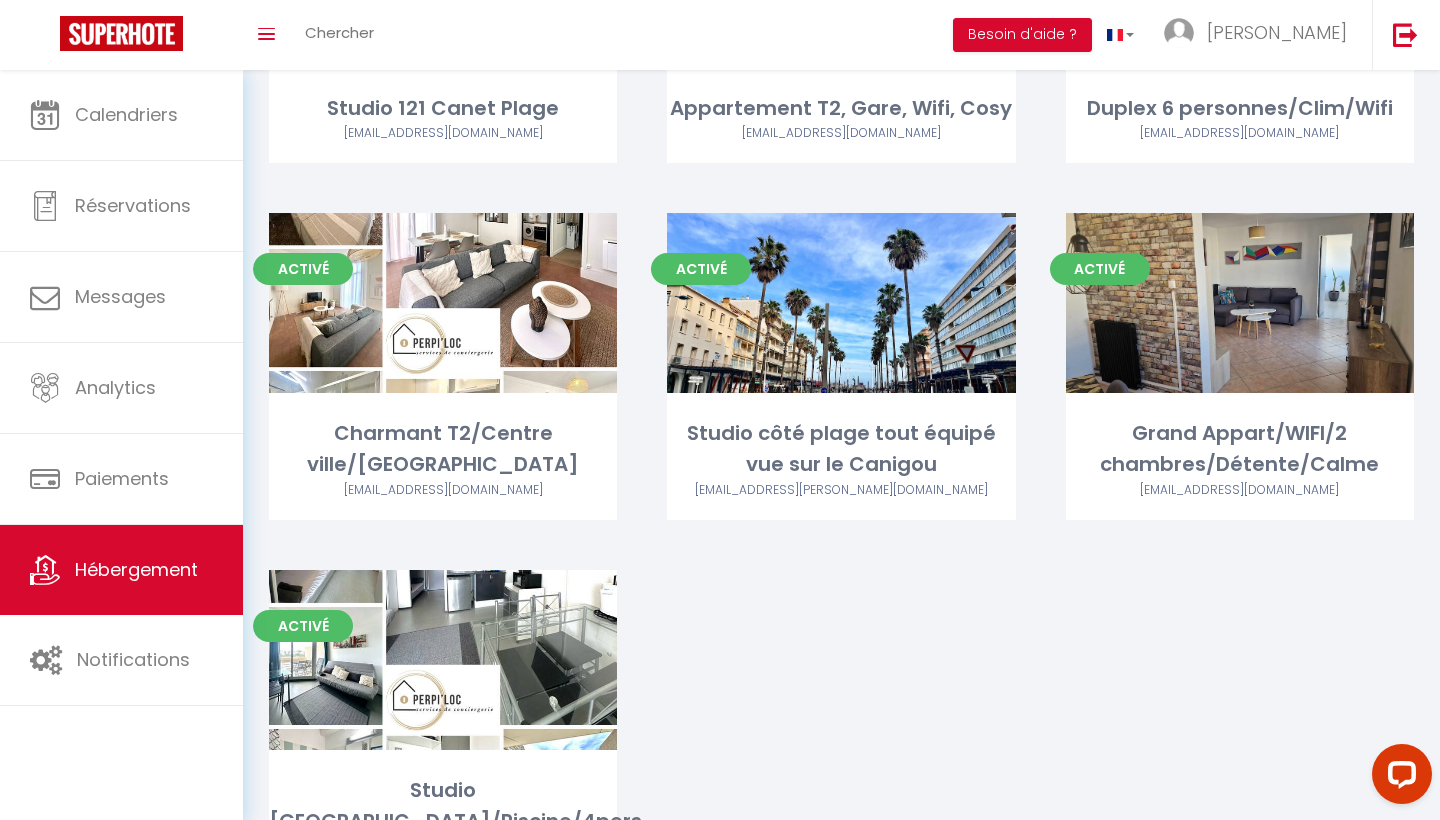 scroll, scrollTop: 1973, scrollLeft: 0, axis: vertical 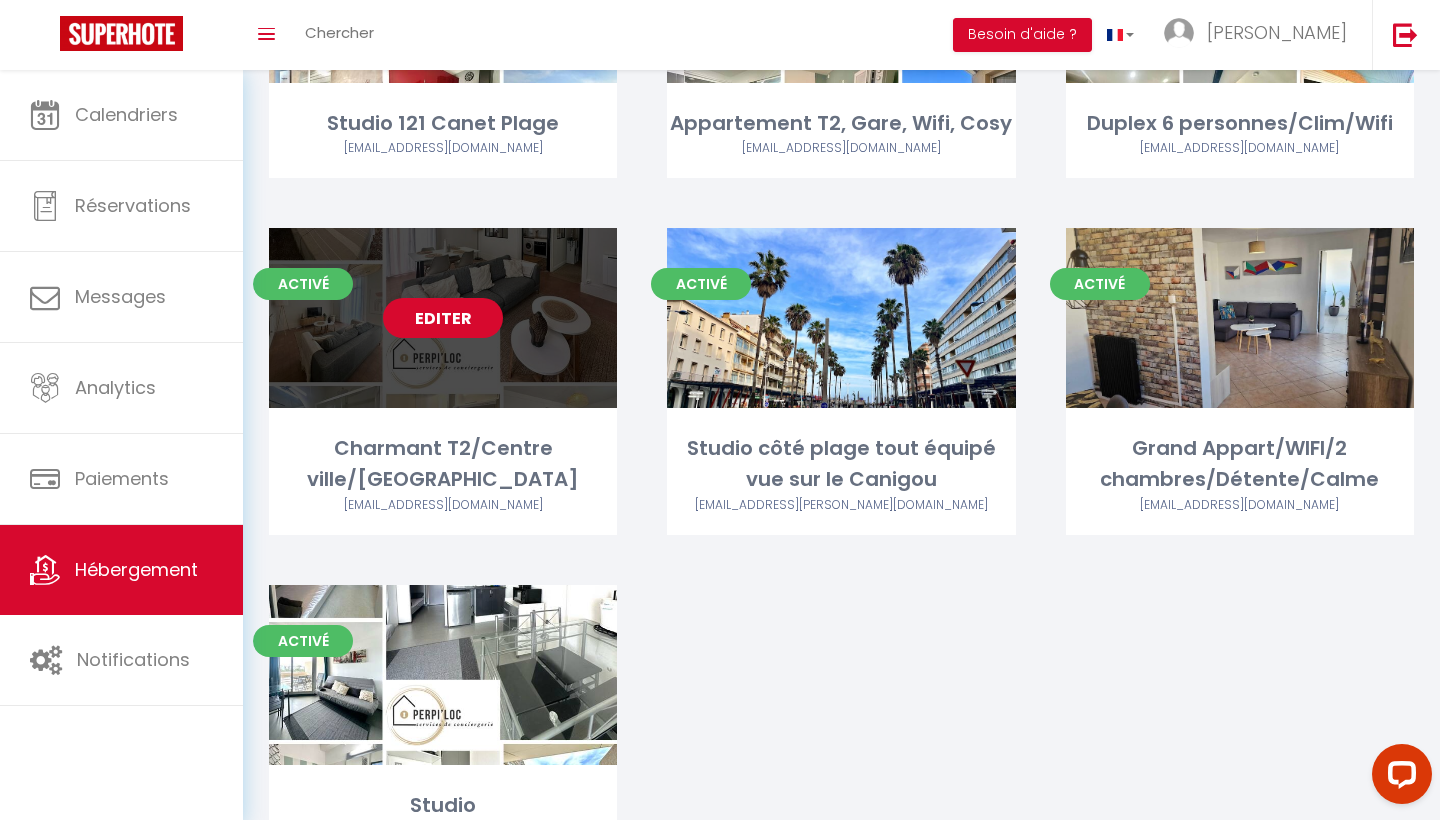 click on "Editer" at bounding box center (443, 318) 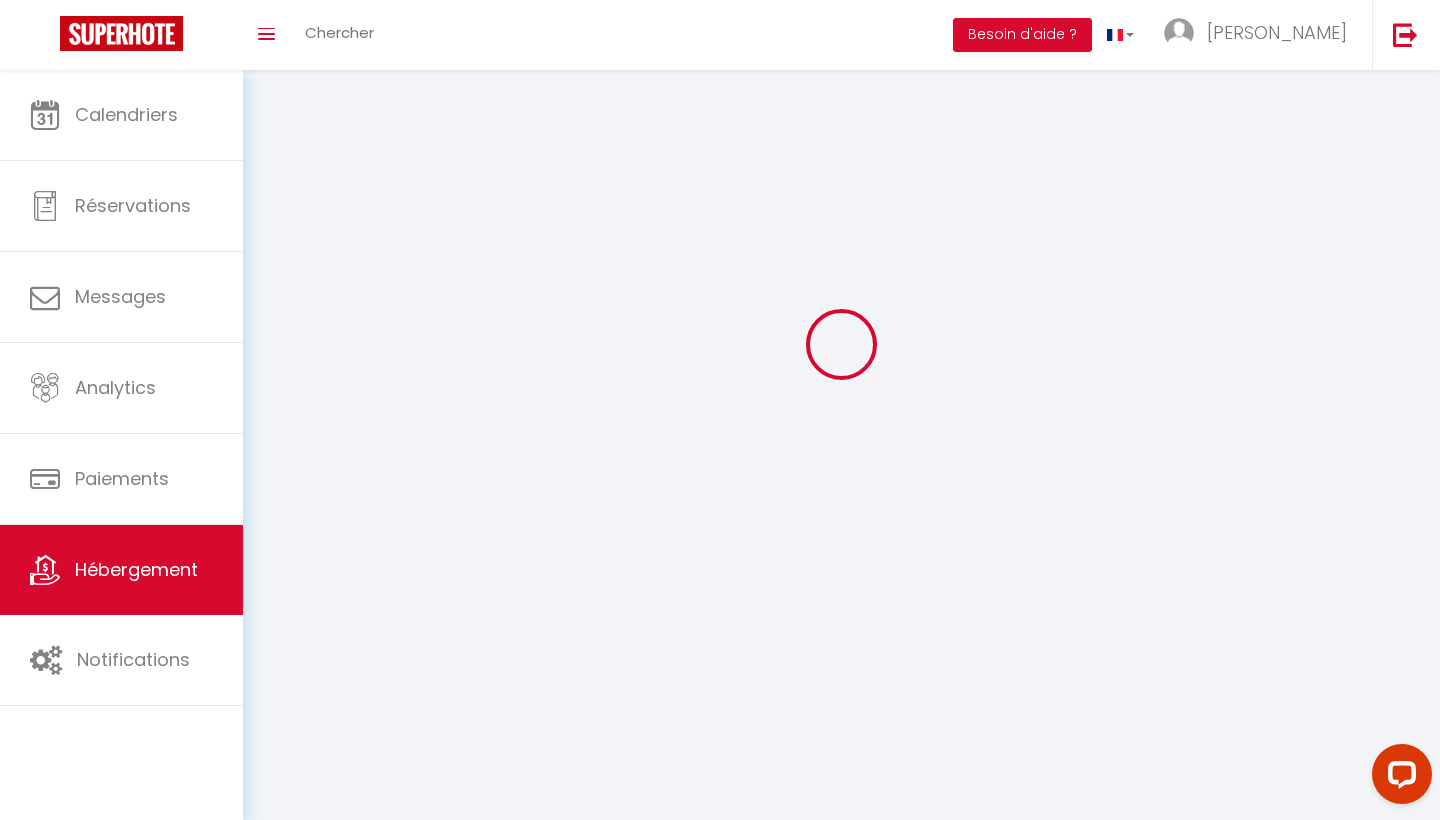 select 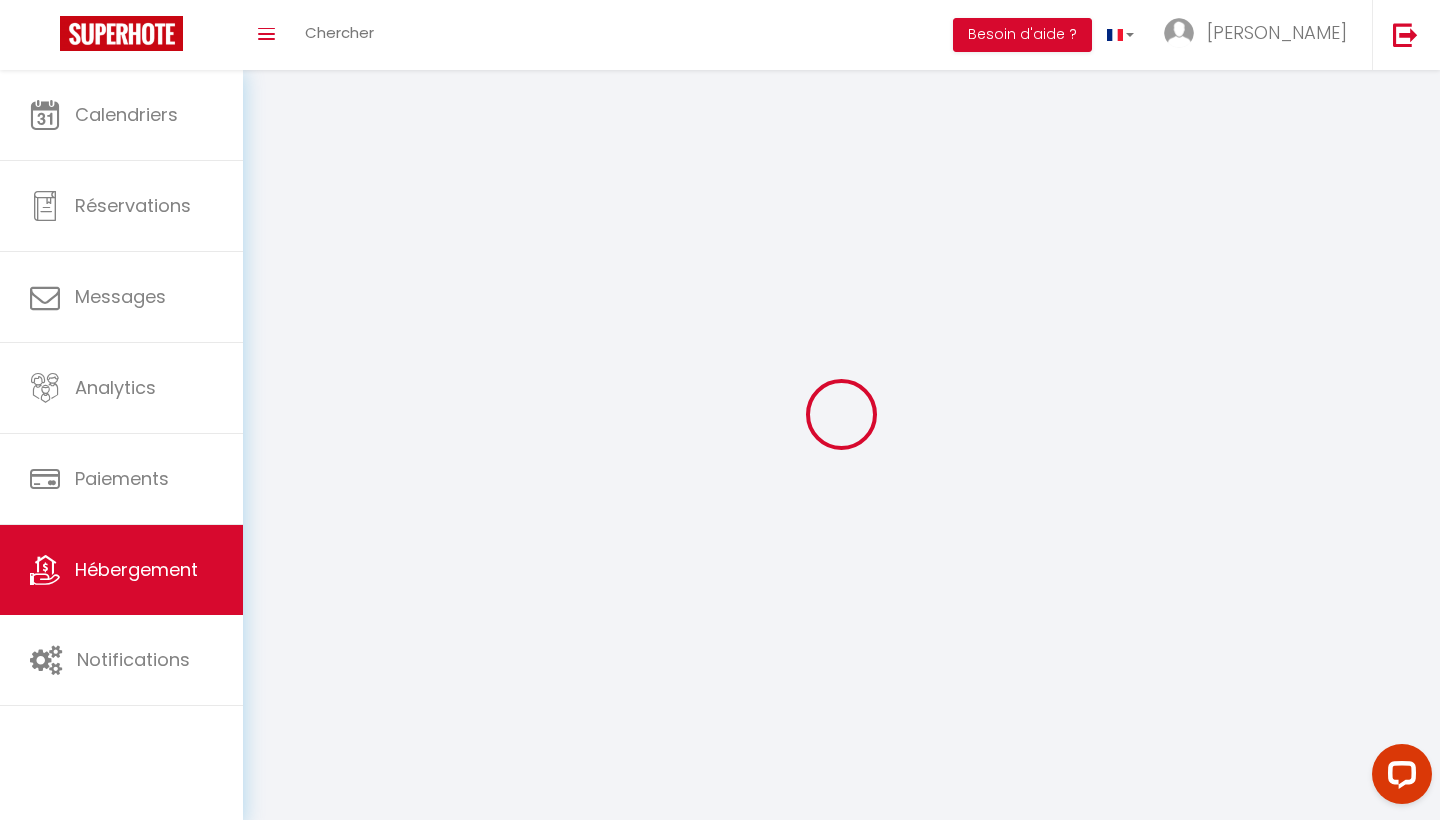 select on "28" 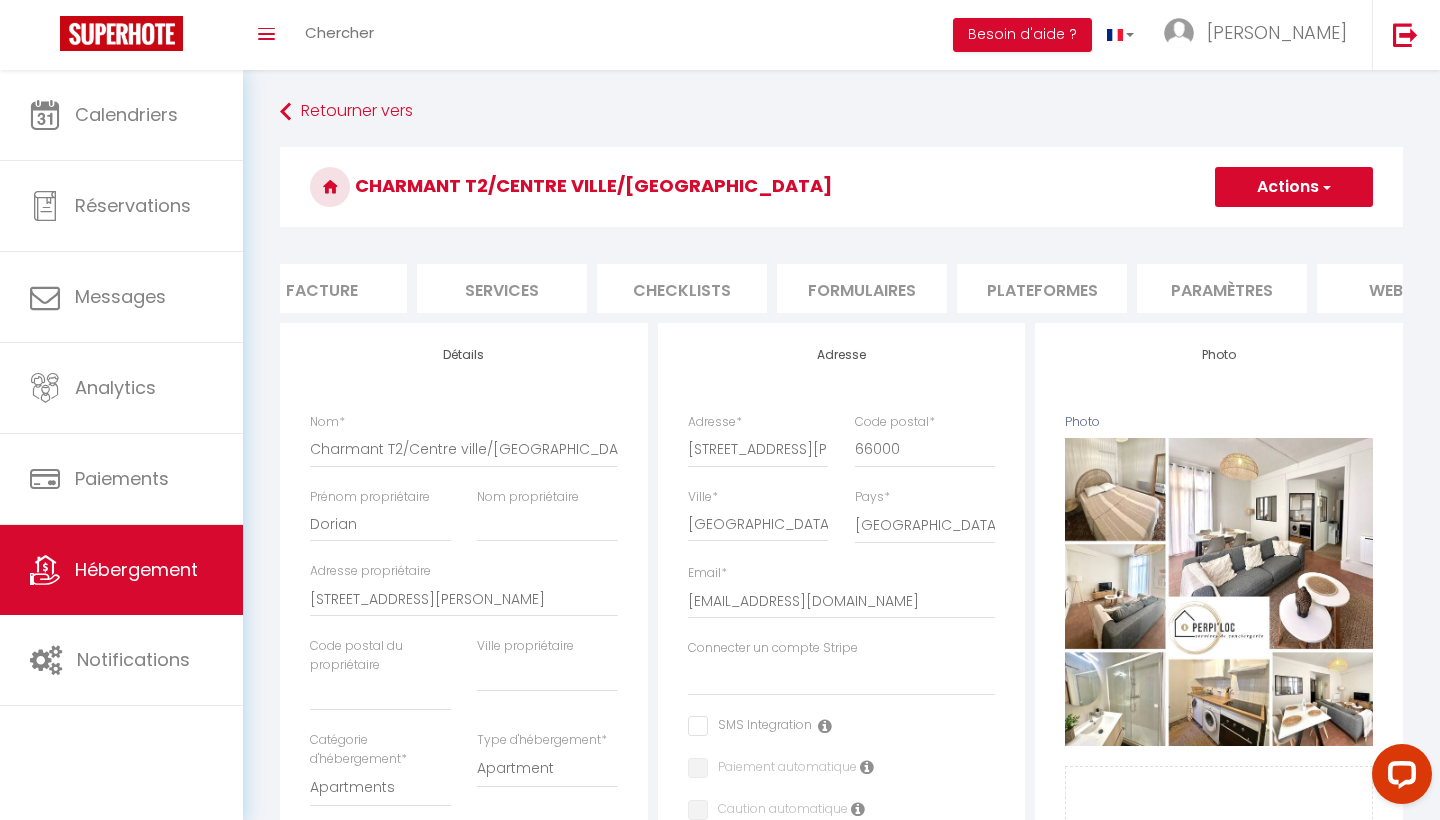 scroll, scrollTop: 0, scrollLeft: 408, axis: horizontal 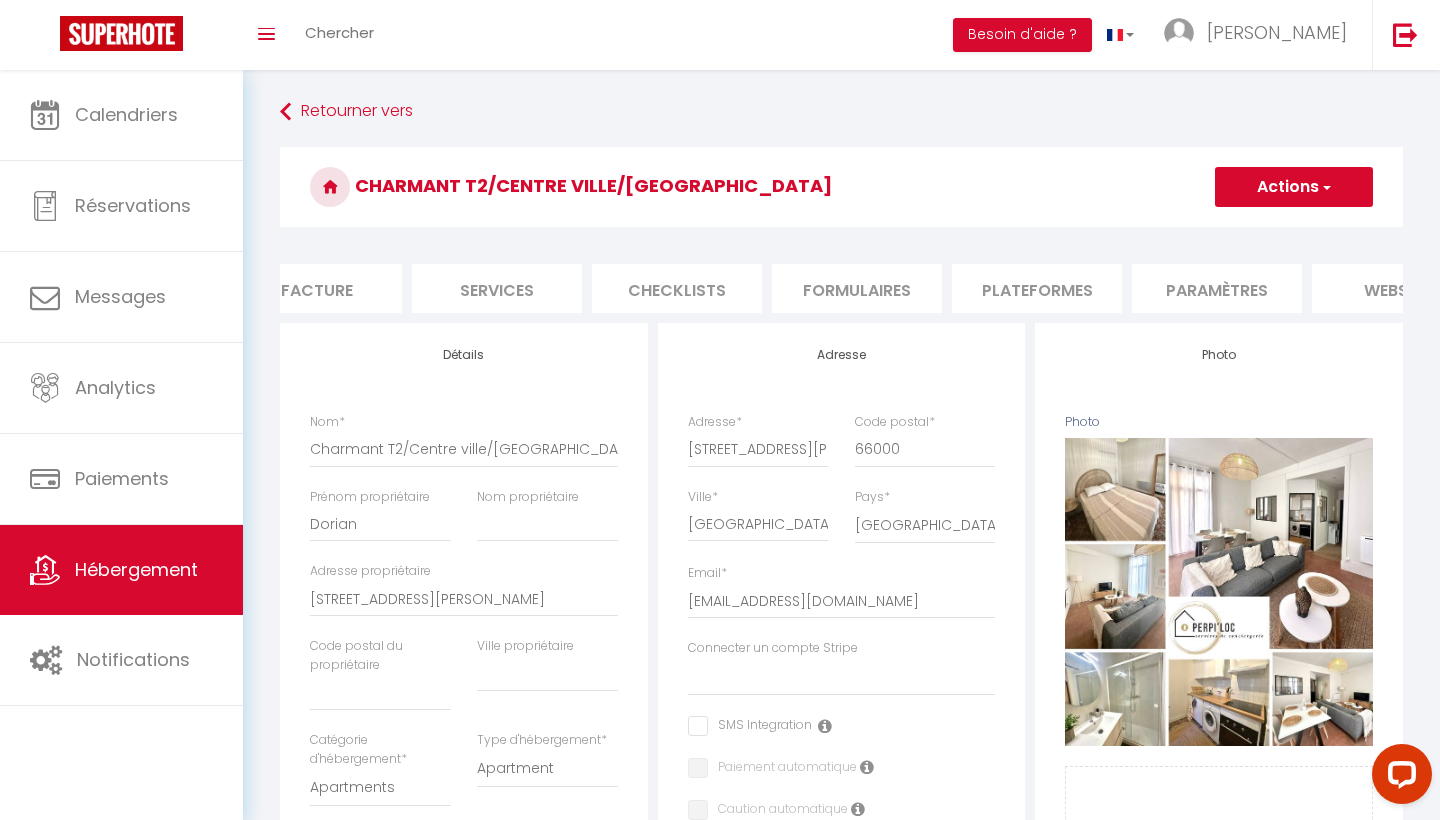 click on "Plateformes" at bounding box center [1037, 288] 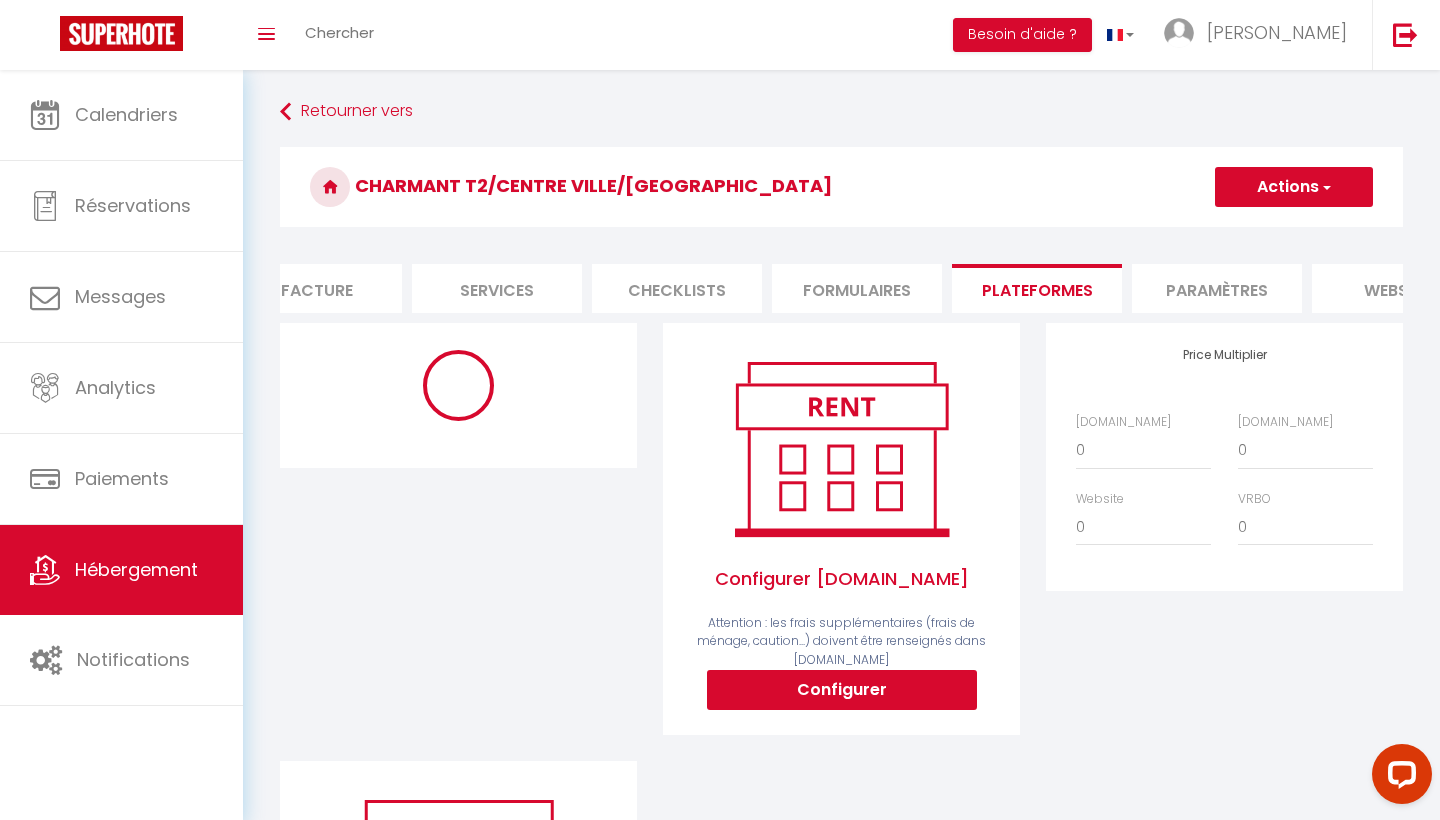 click on "Configurer" at bounding box center (842, 690) 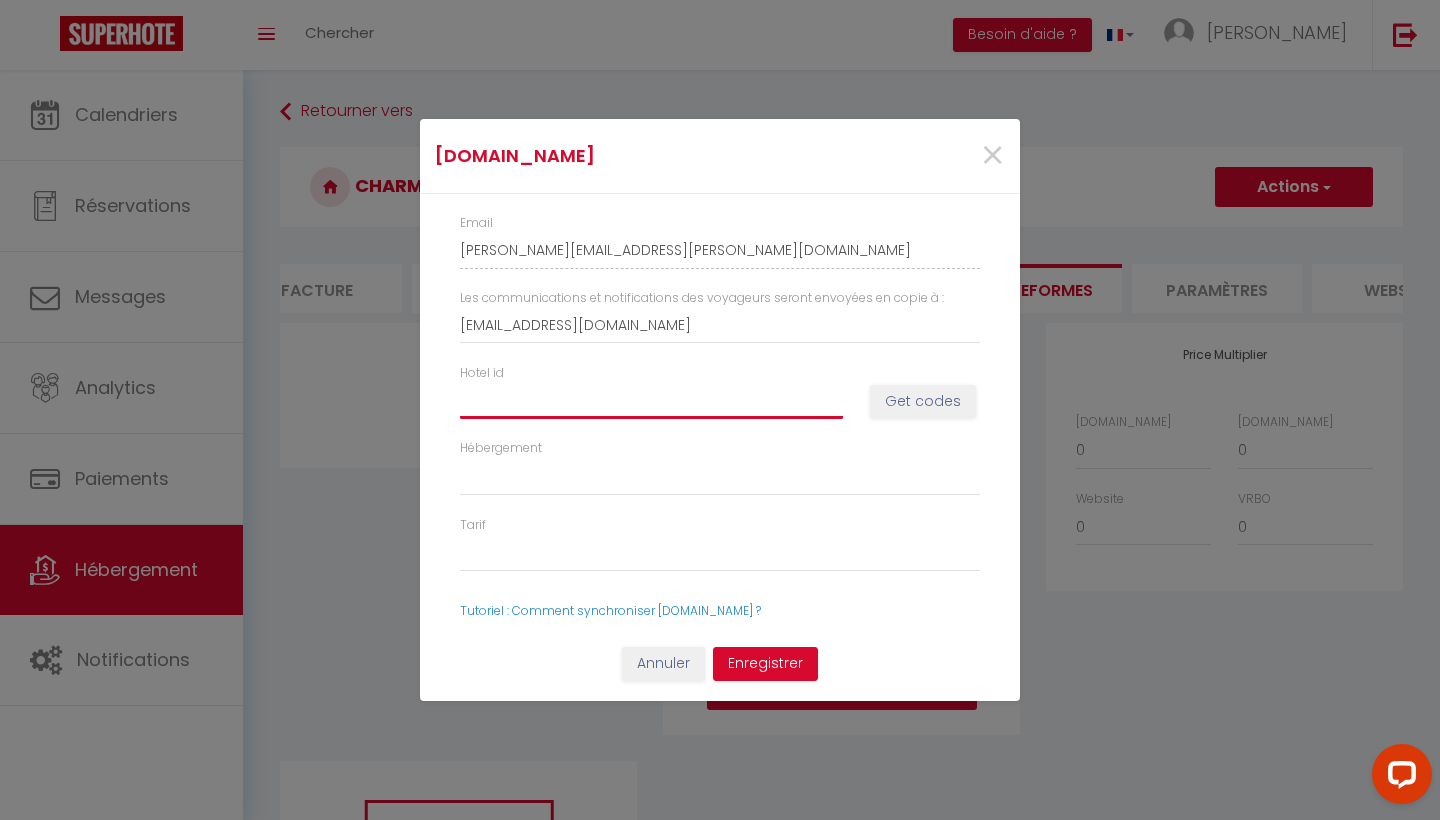 click on "Hotel id" at bounding box center (651, 401) 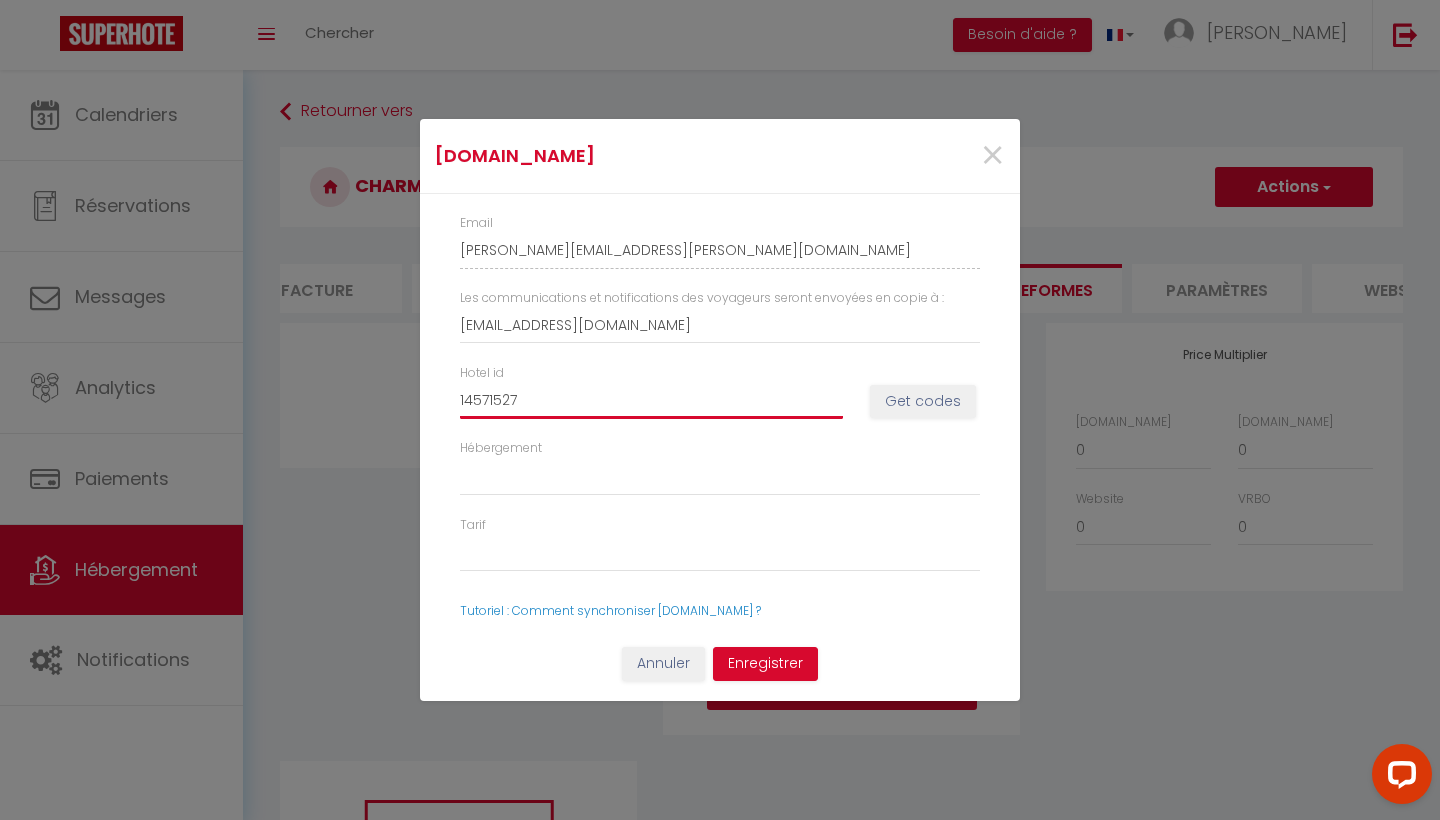 select 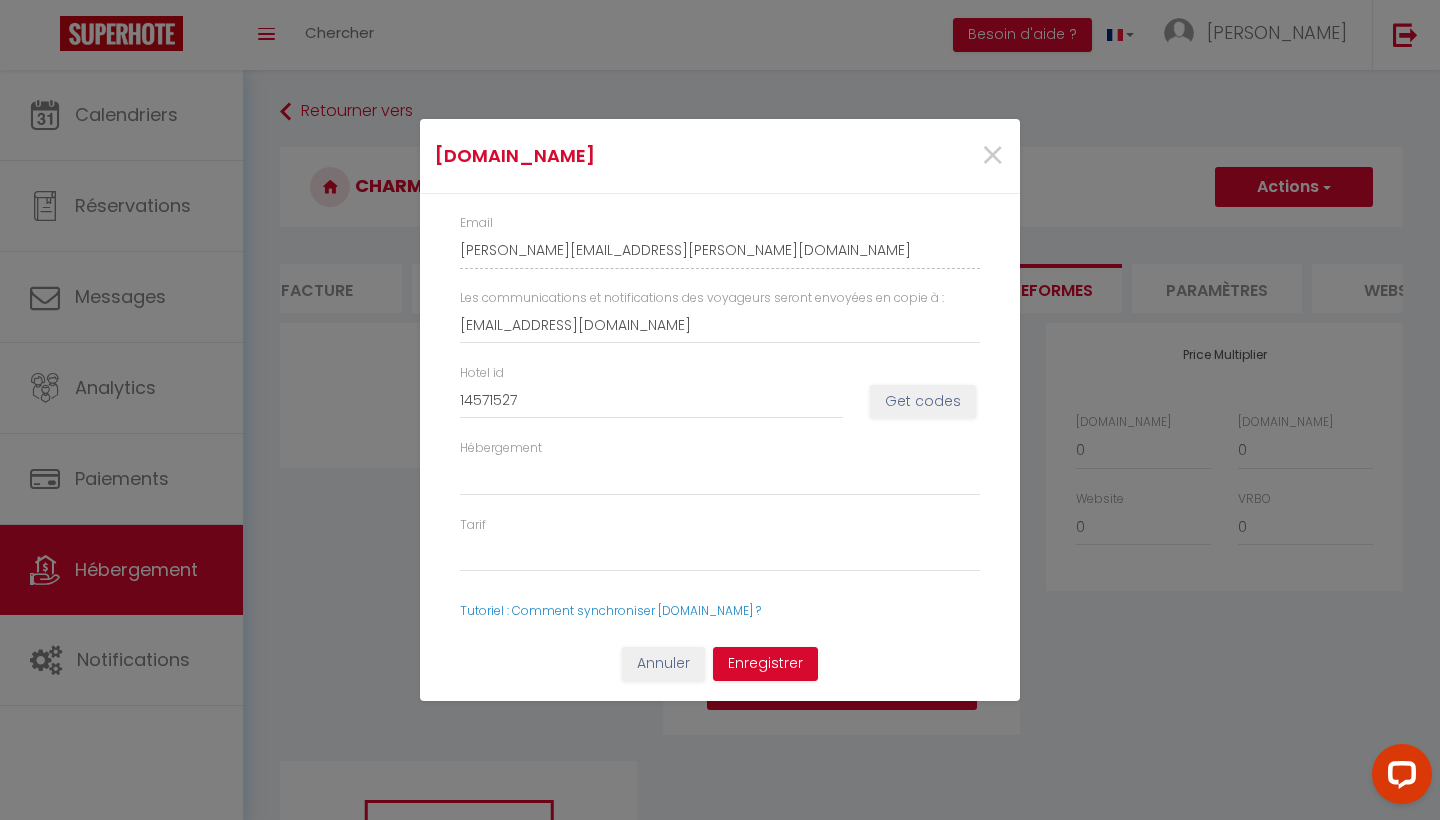 click on "Get codes" at bounding box center [923, 402] 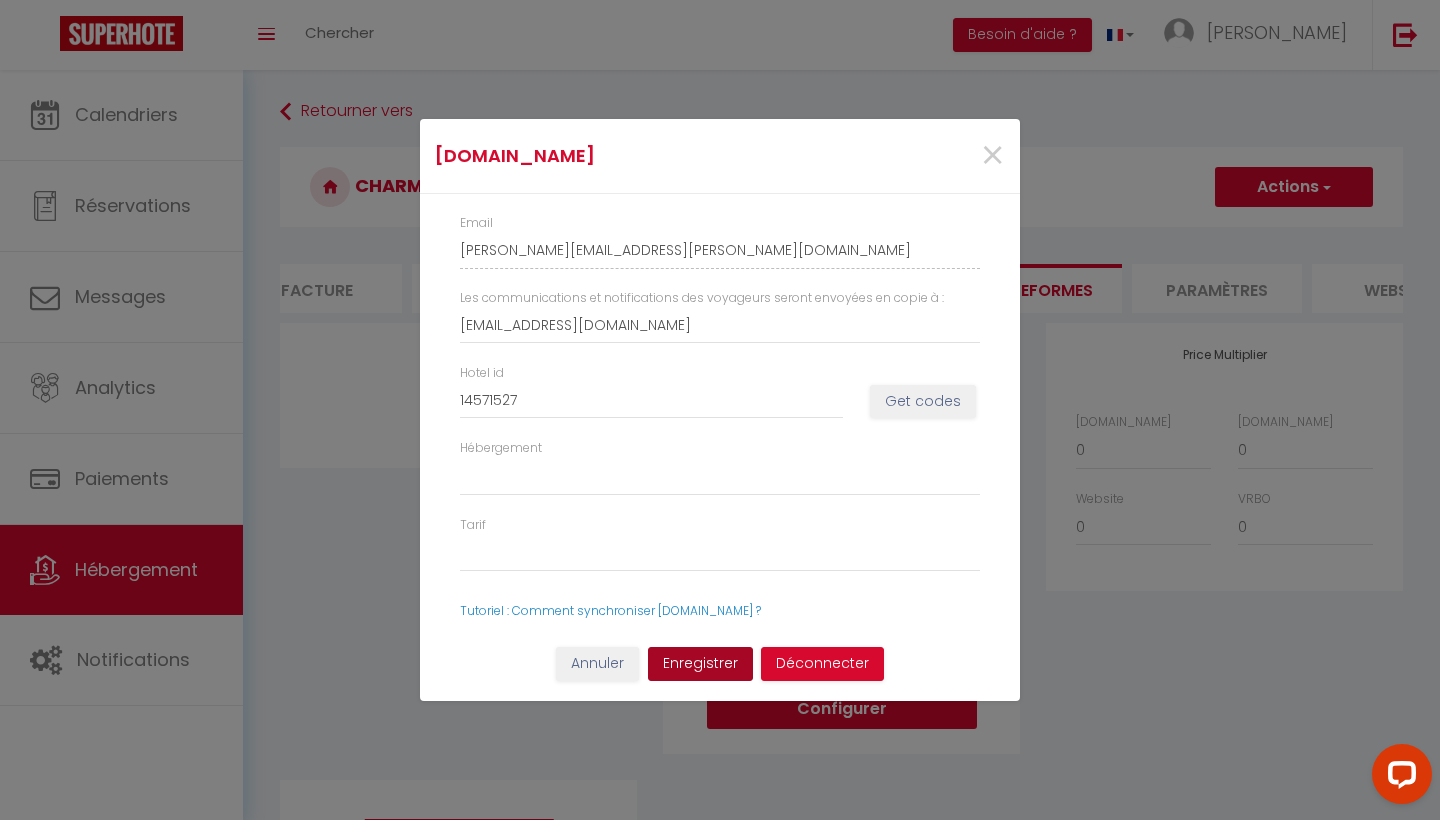 click on "Enregistrer" at bounding box center (700, 664) 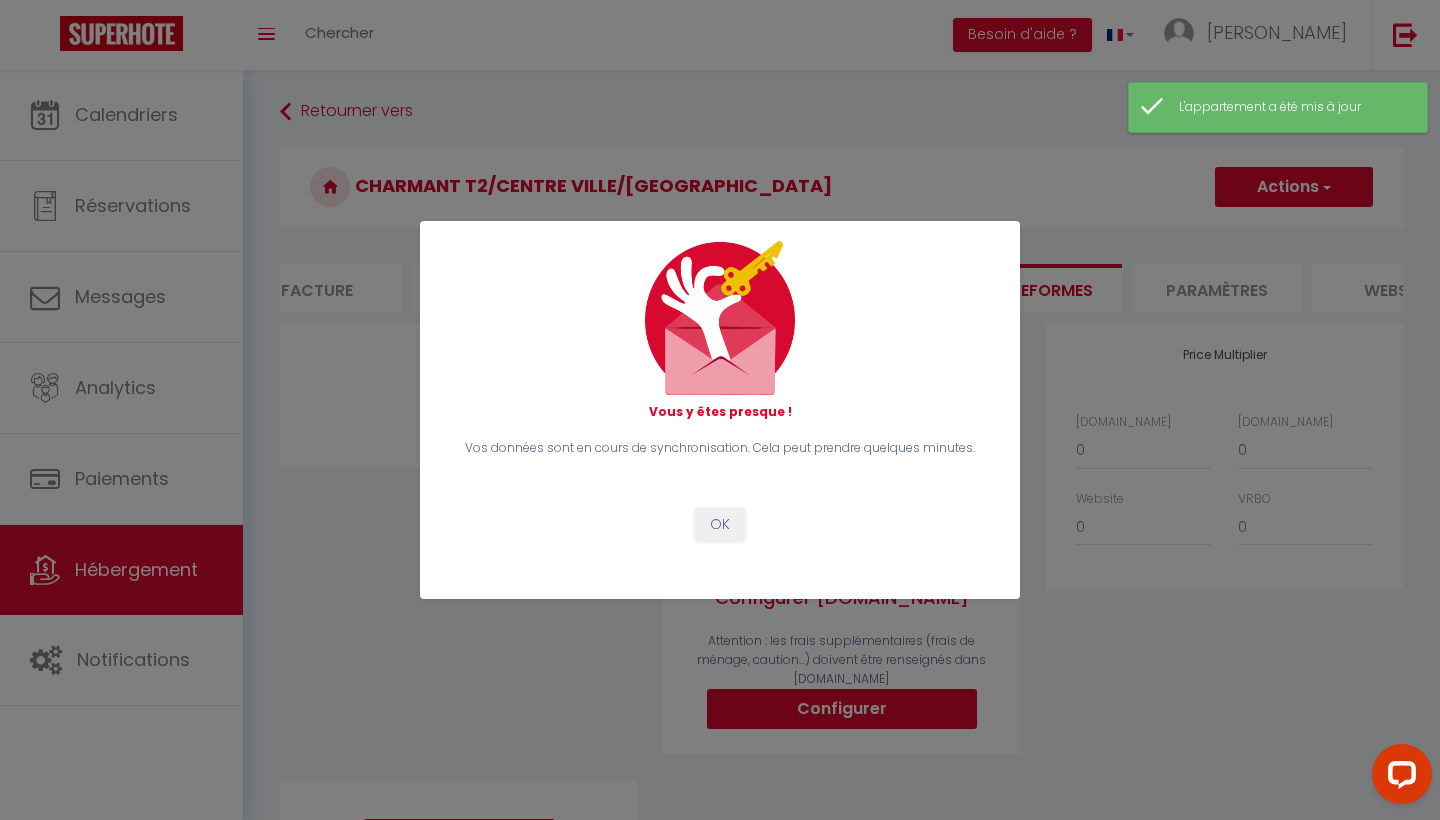 select on "4611-1462304964114754185" 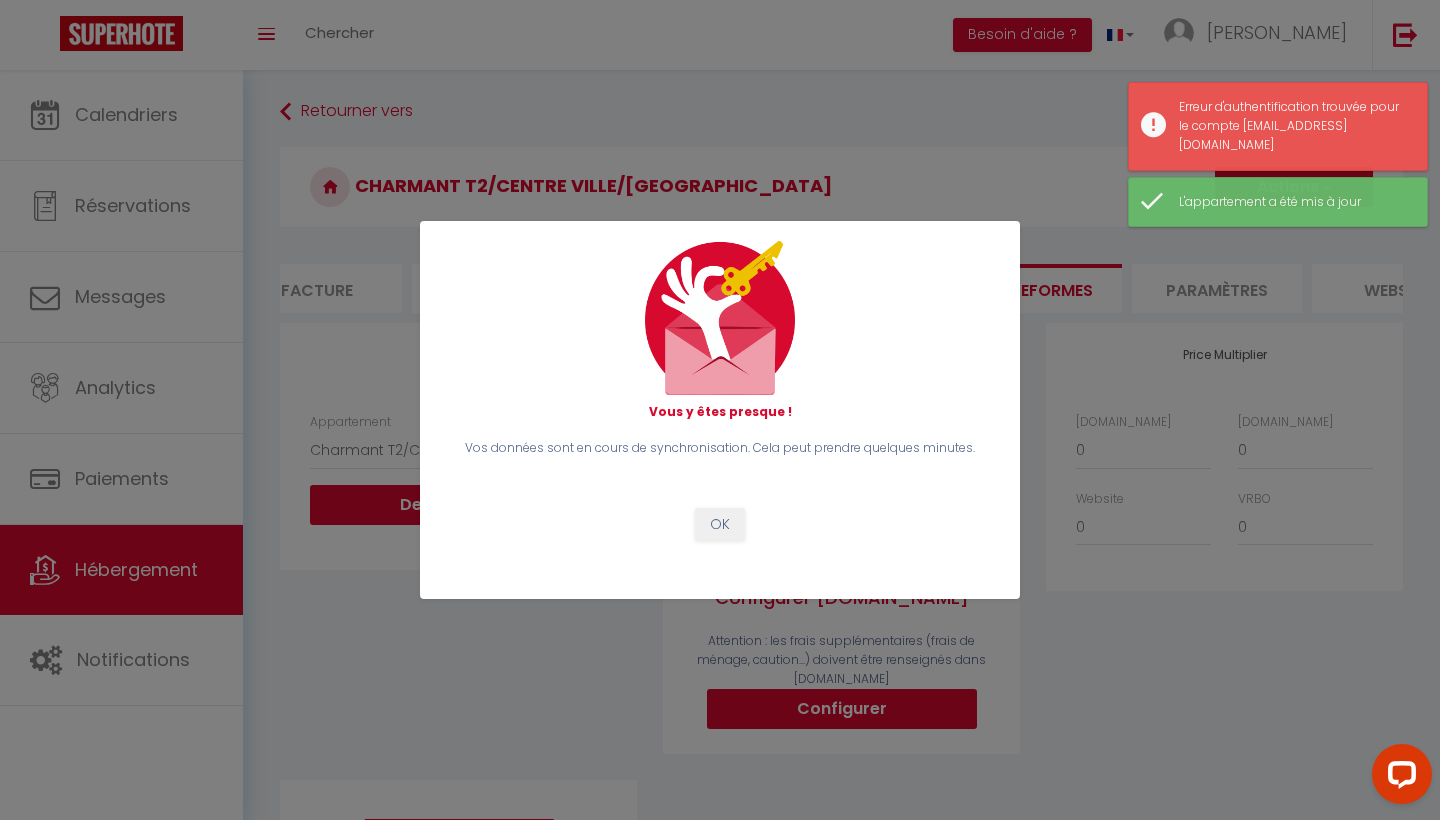 click on "OK" at bounding box center [720, 525] 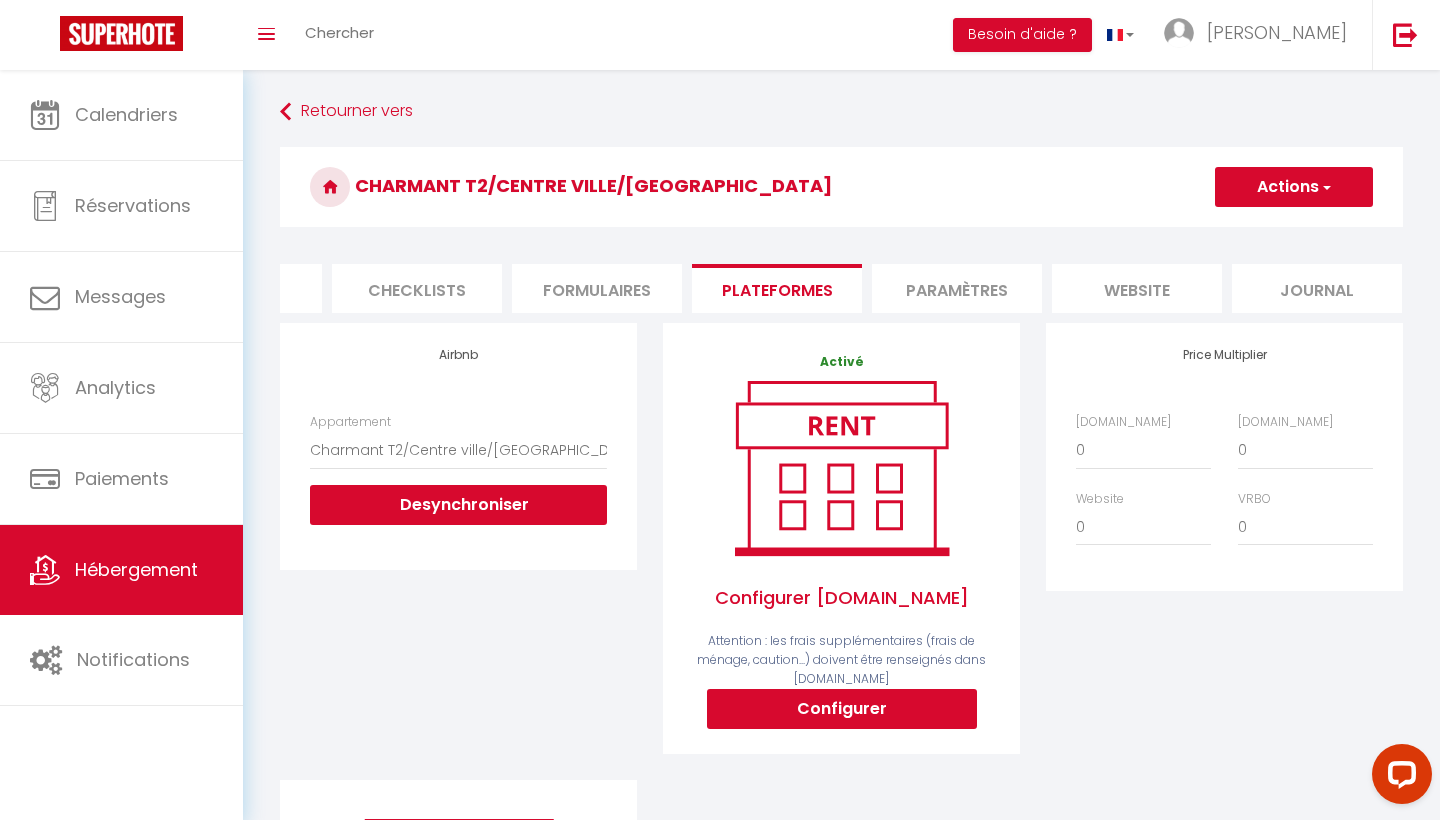 scroll, scrollTop: 0, scrollLeft: 667, axis: horizontal 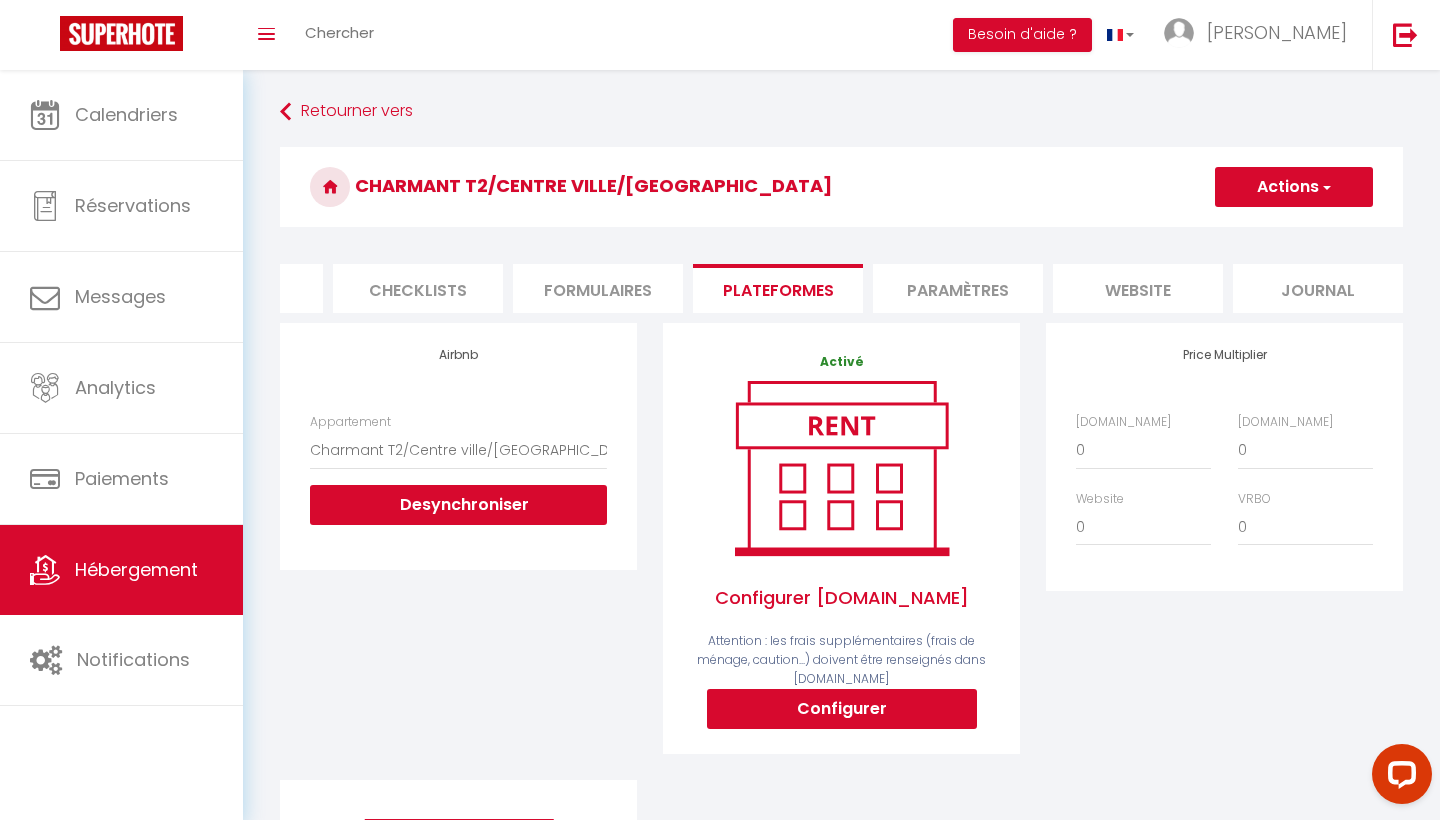 click on "website" at bounding box center [1138, 288] 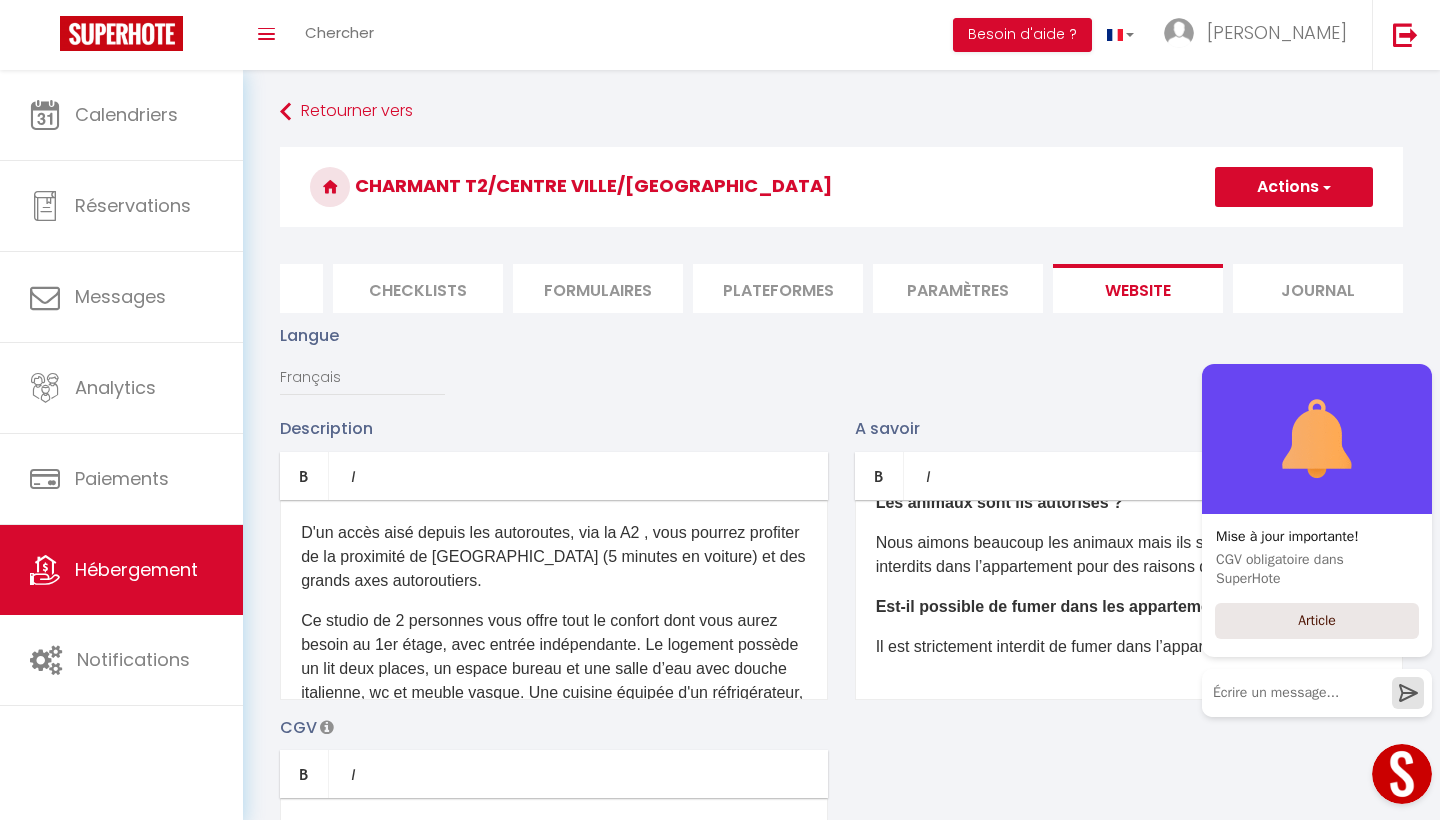 scroll, scrollTop: 262, scrollLeft: 0, axis: vertical 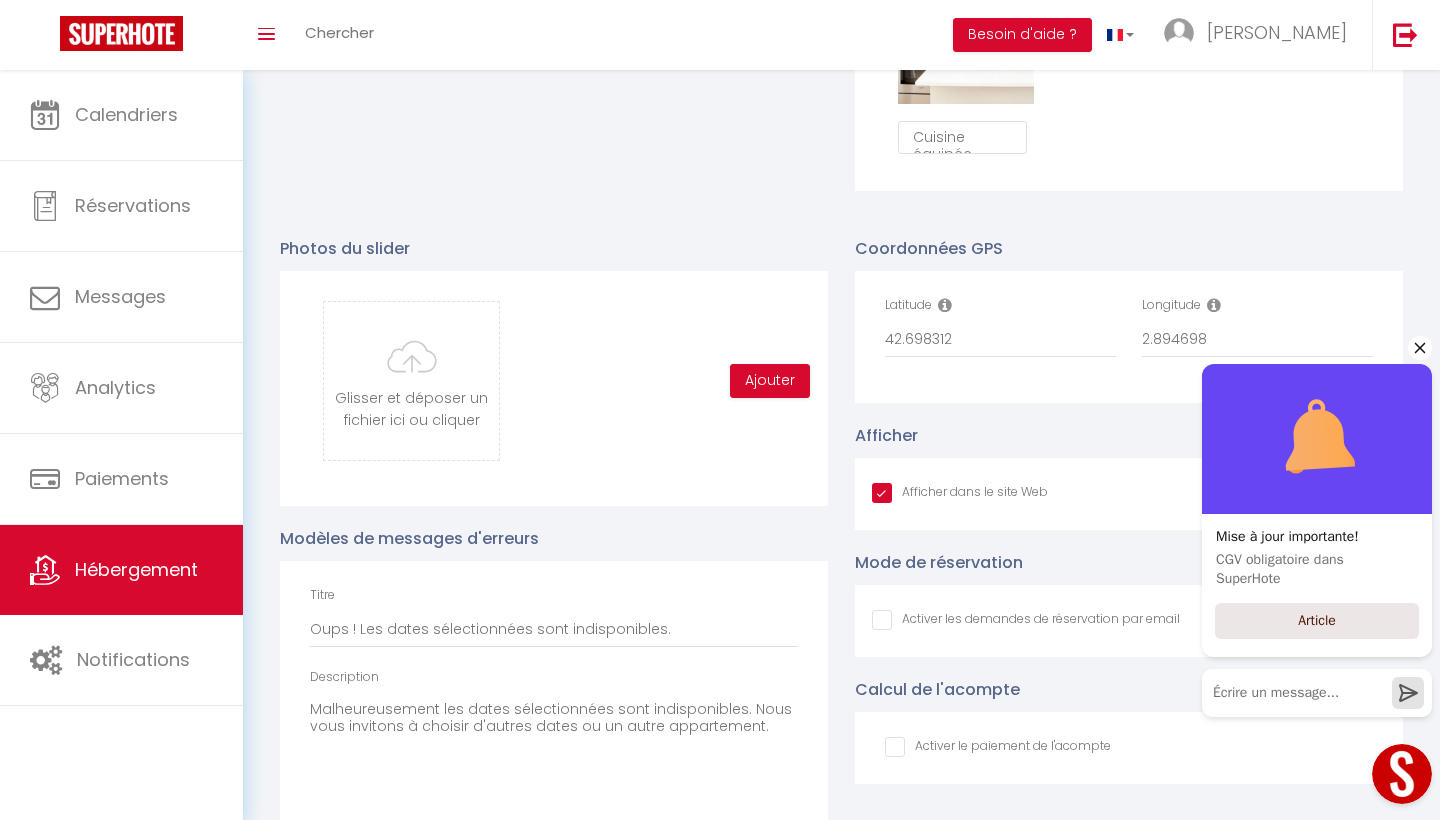 click 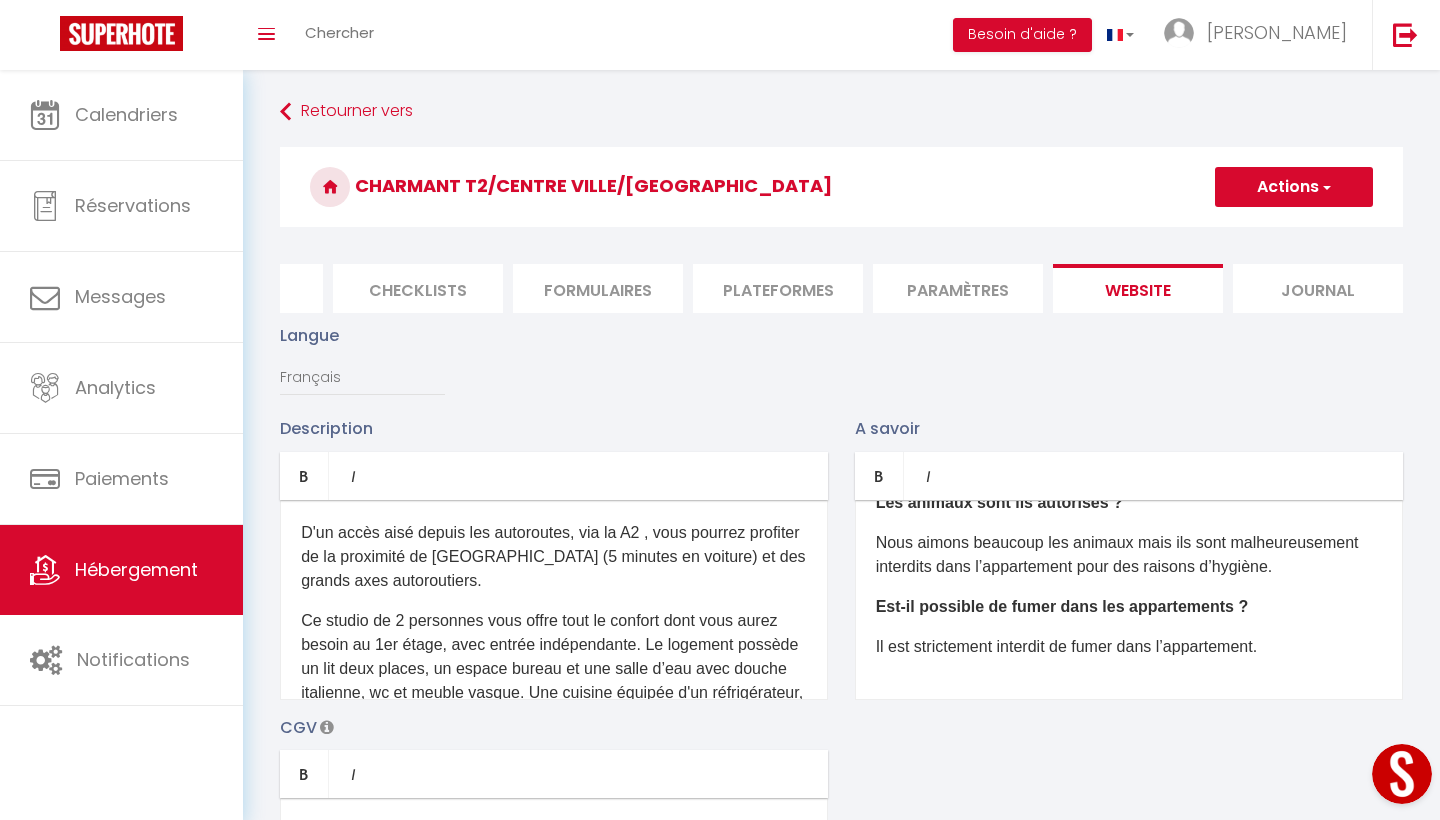 scroll, scrollTop: 0, scrollLeft: 0, axis: both 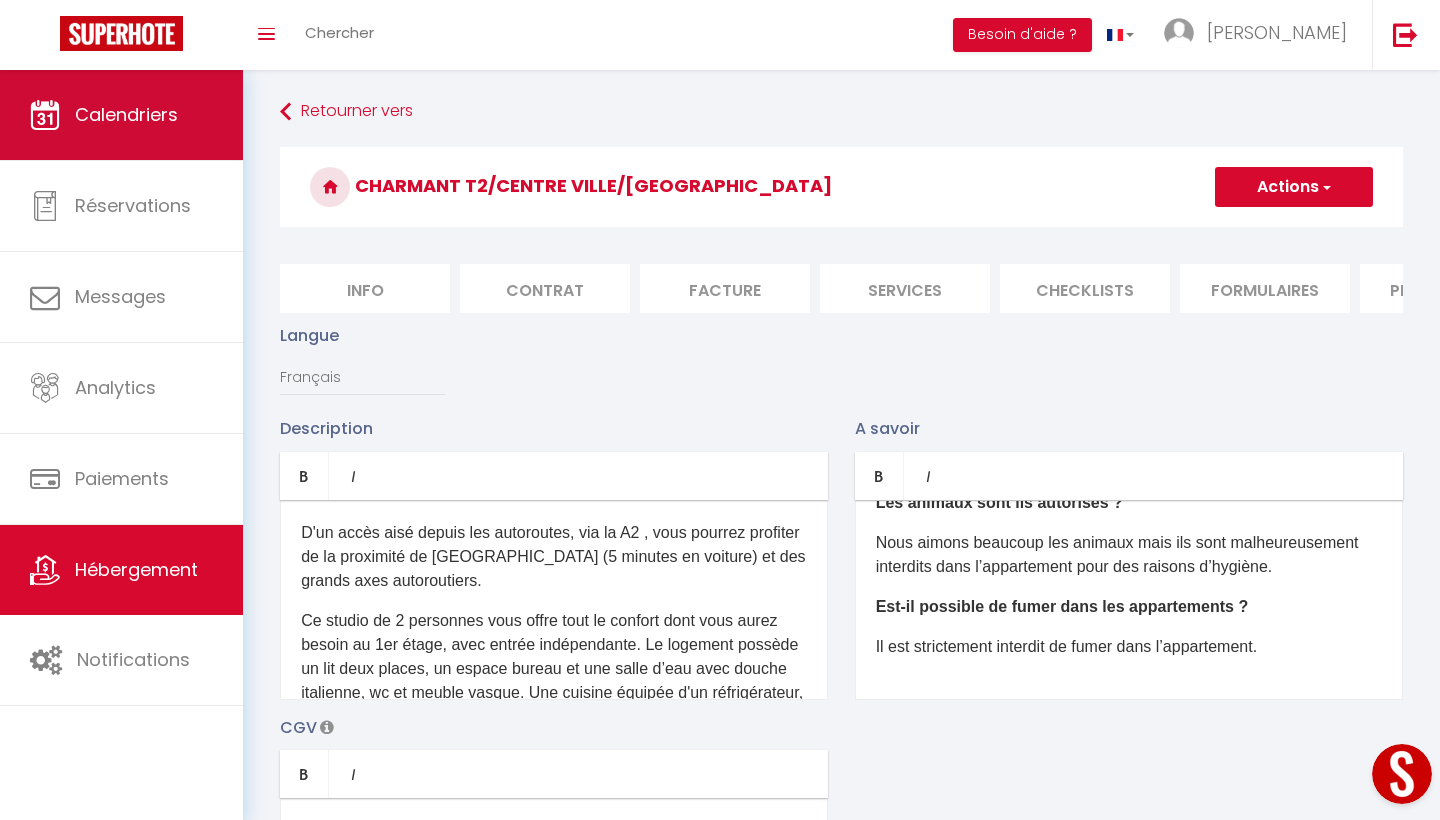 click on "Calendriers" at bounding box center [121, 115] 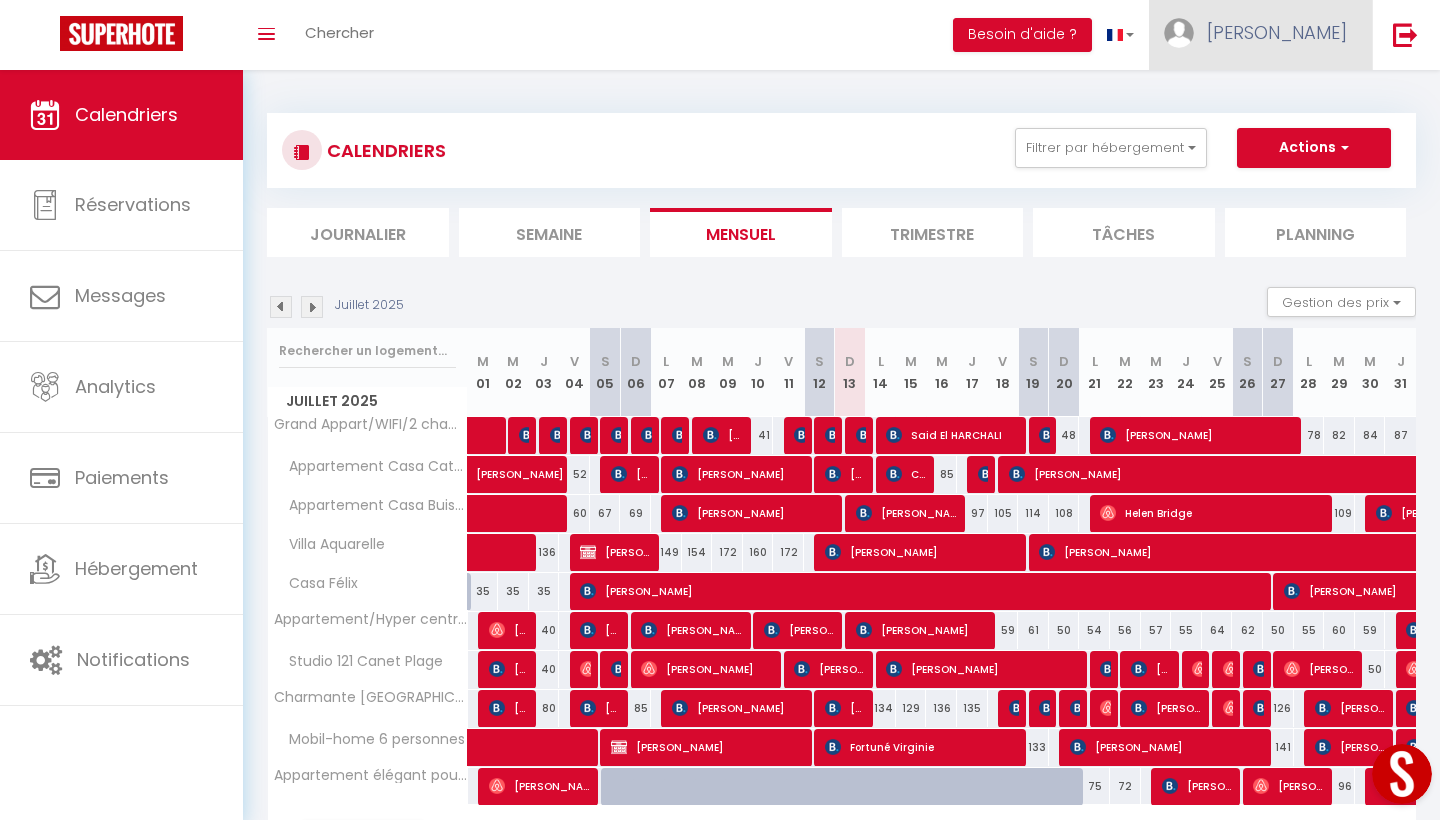 click on "[PERSON_NAME]" at bounding box center (1277, 32) 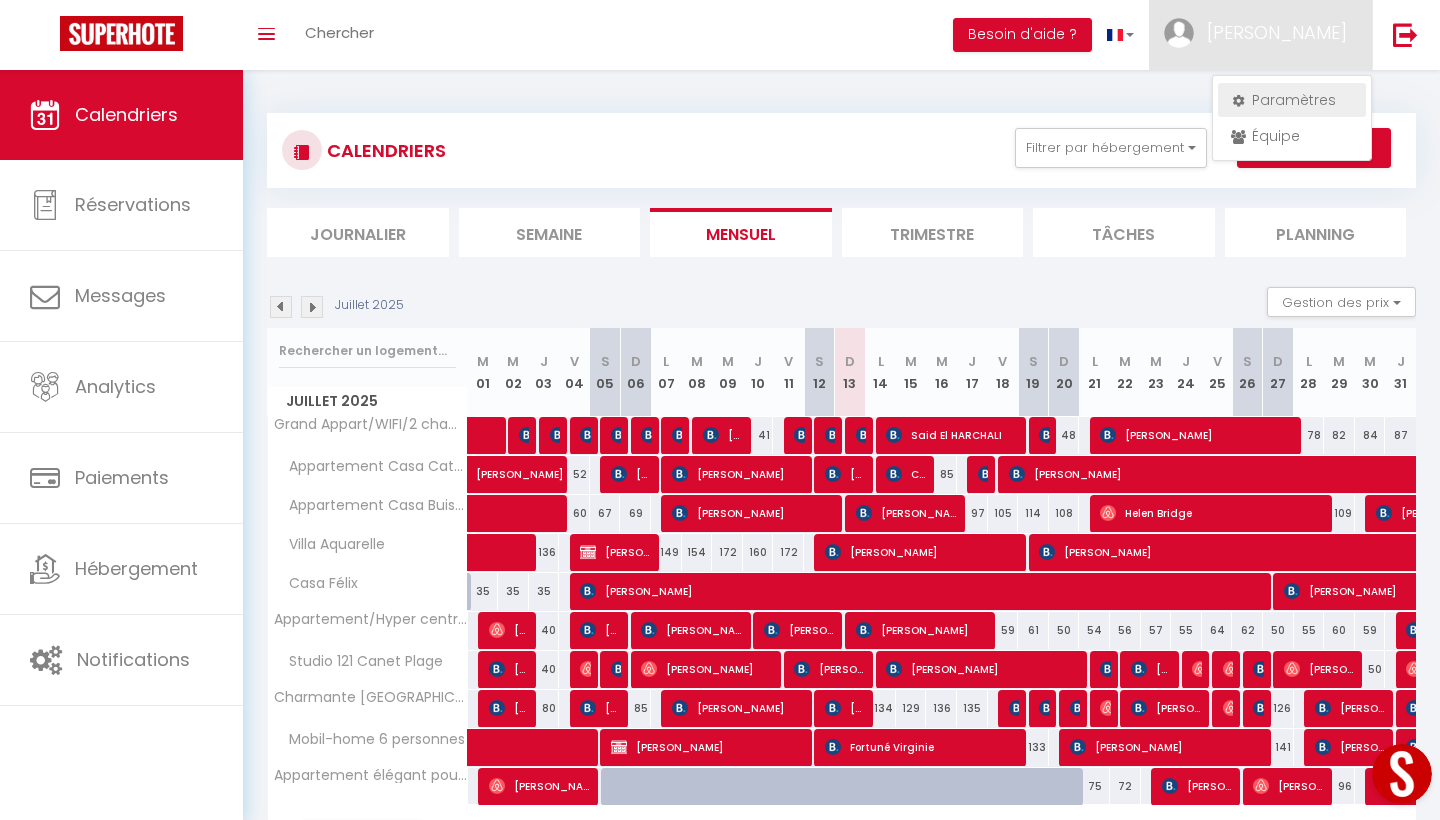 click on "Paramètres" at bounding box center (1292, 100) 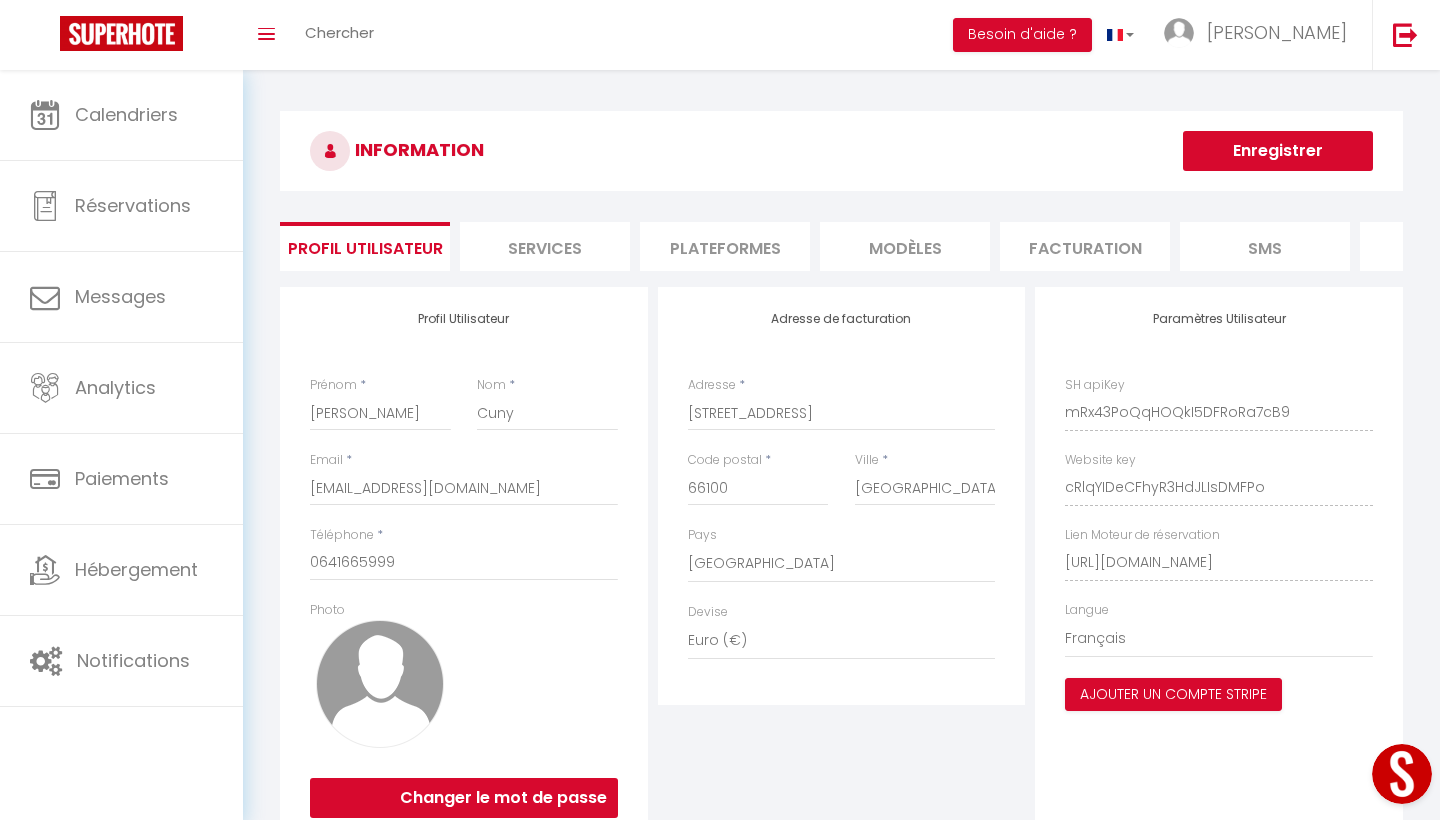 click on "Plateformes" at bounding box center (725, 246) 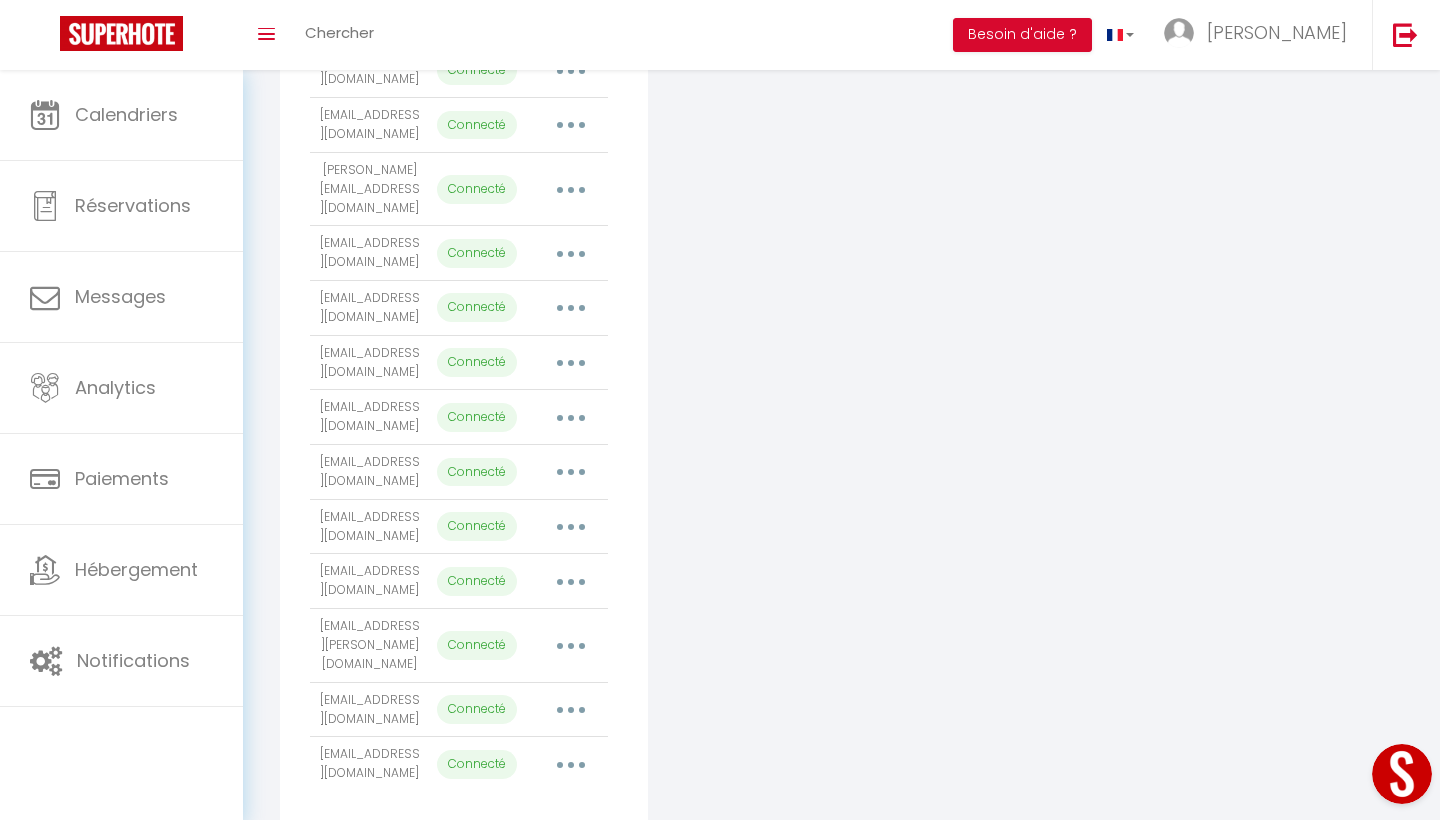 scroll, scrollTop: 793, scrollLeft: 0, axis: vertical 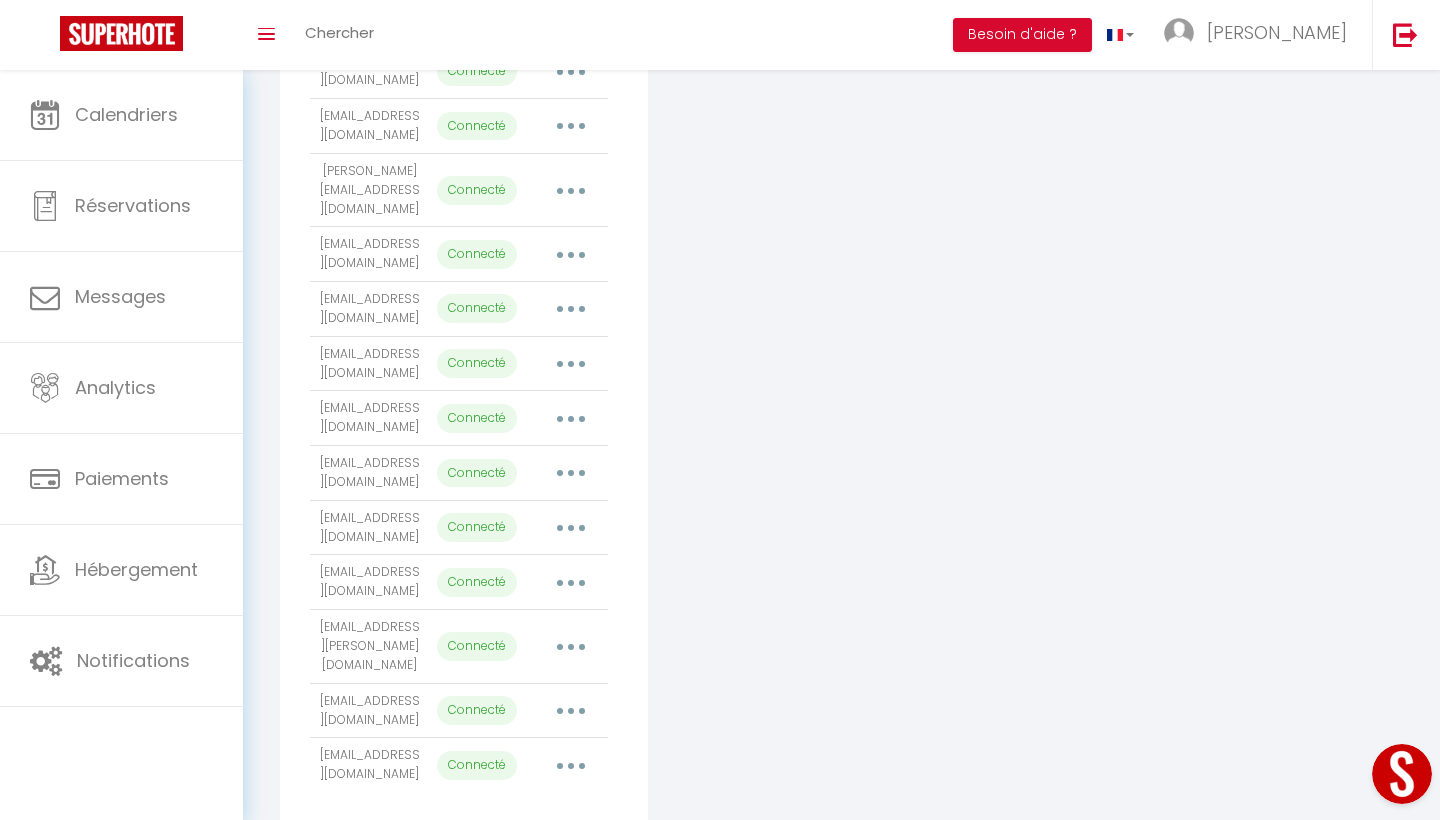click at bounding box center [571, 711] 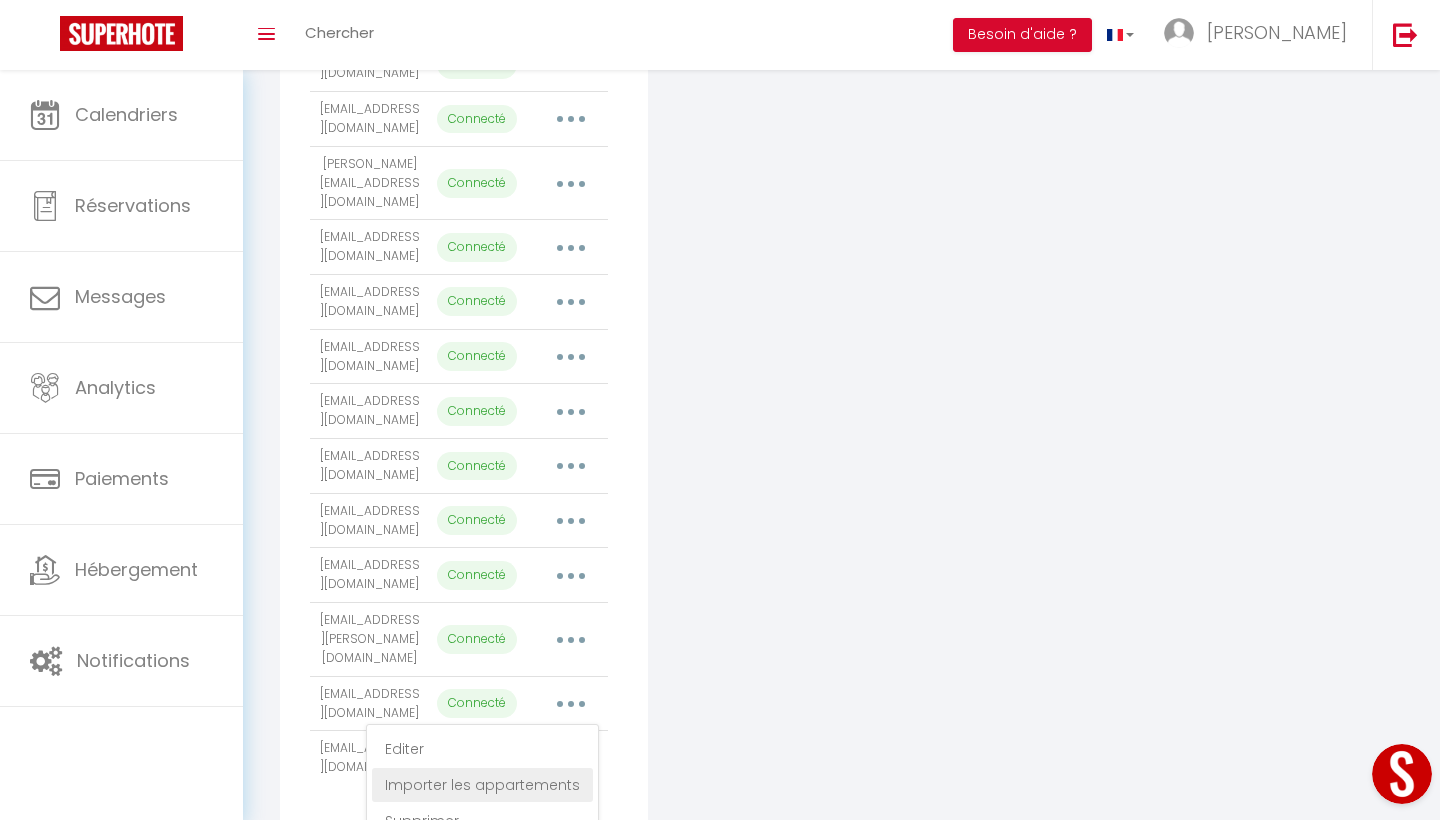 scroll, scrollTop: 797, scrollLeft: 0, axis: vertical 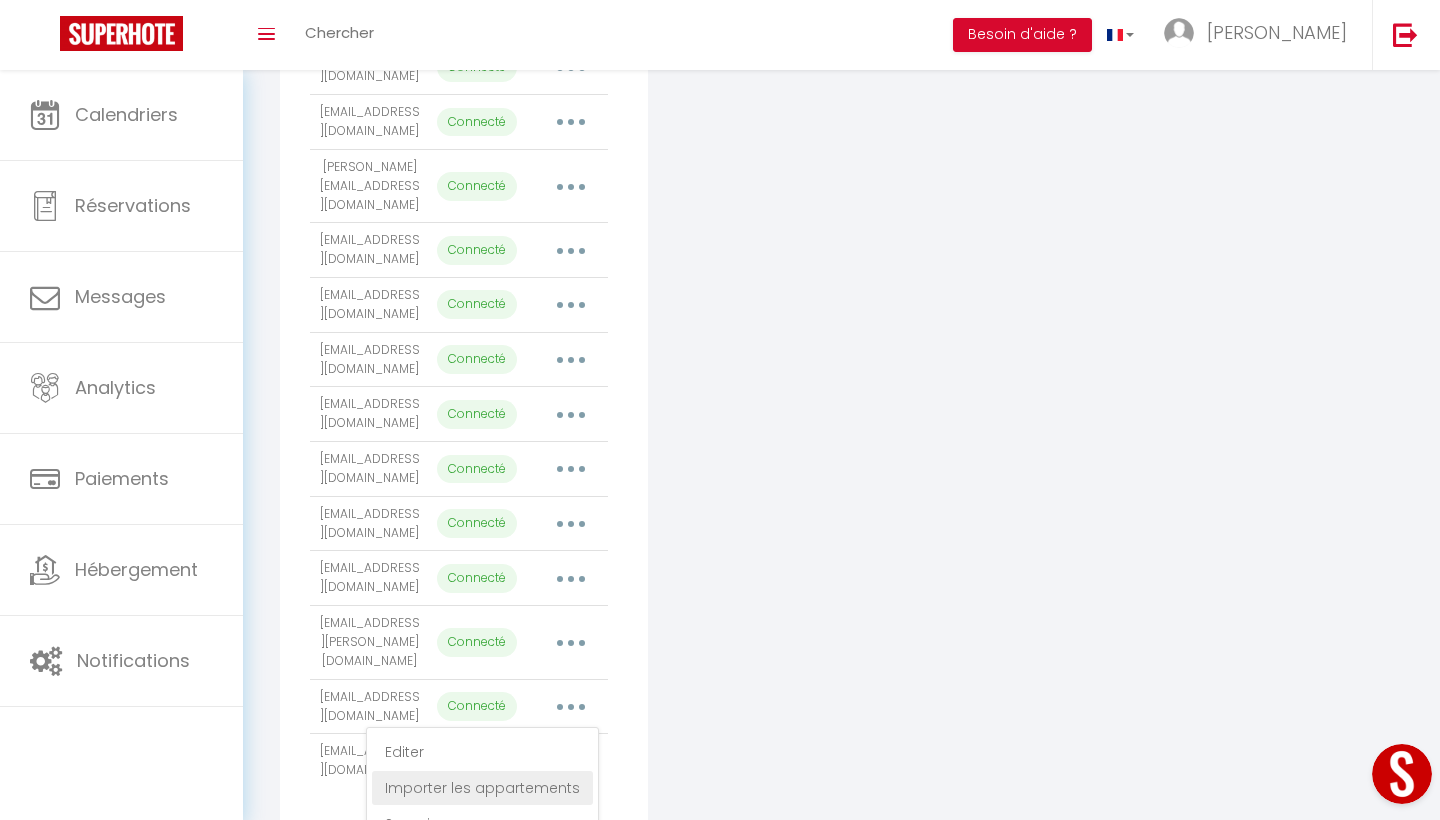 click on "Importer les appartements" at bounding box center (482, 788) 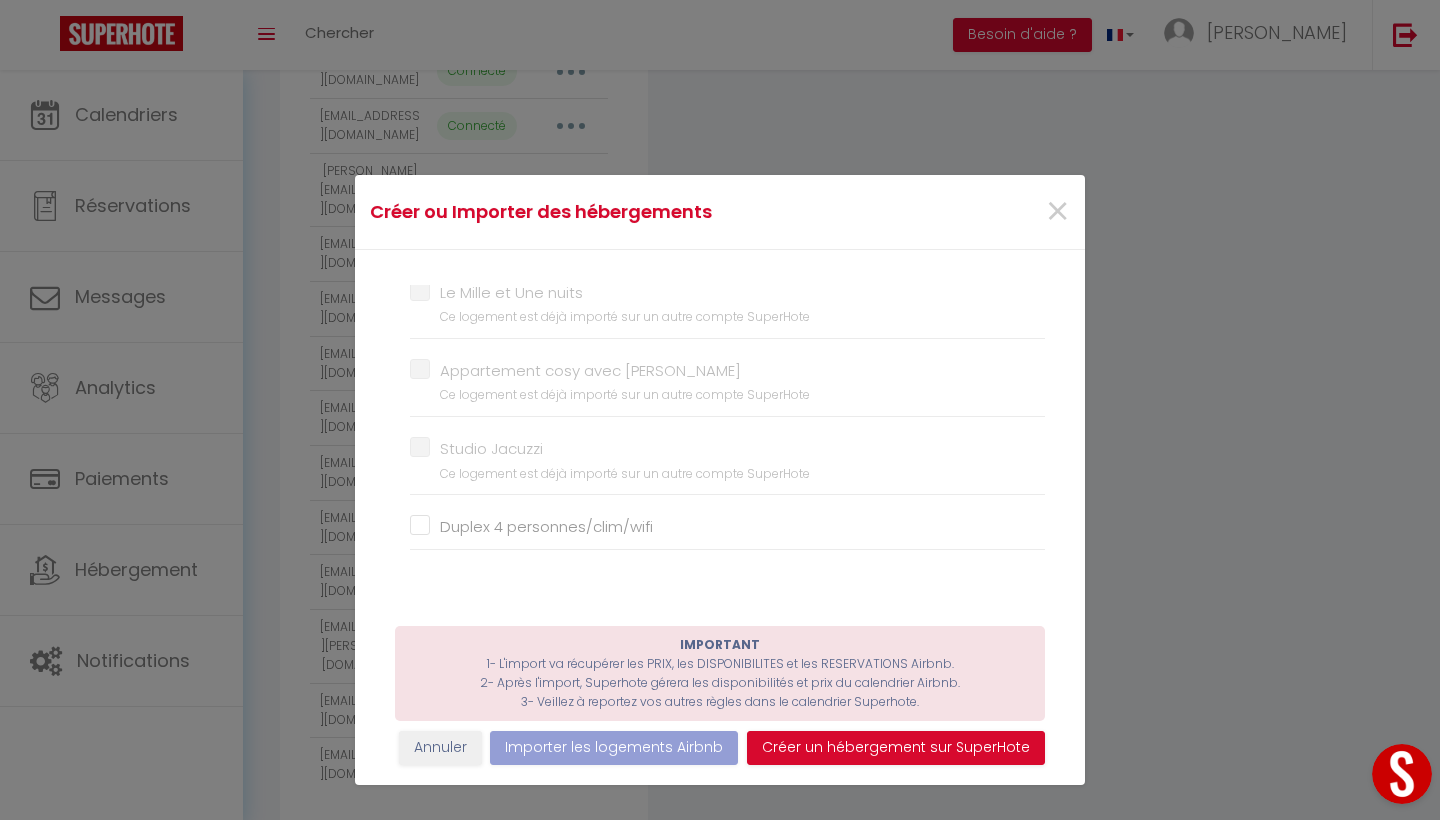 scroll, scrollTop: 166, scrollLeft: 0, axis: vertical 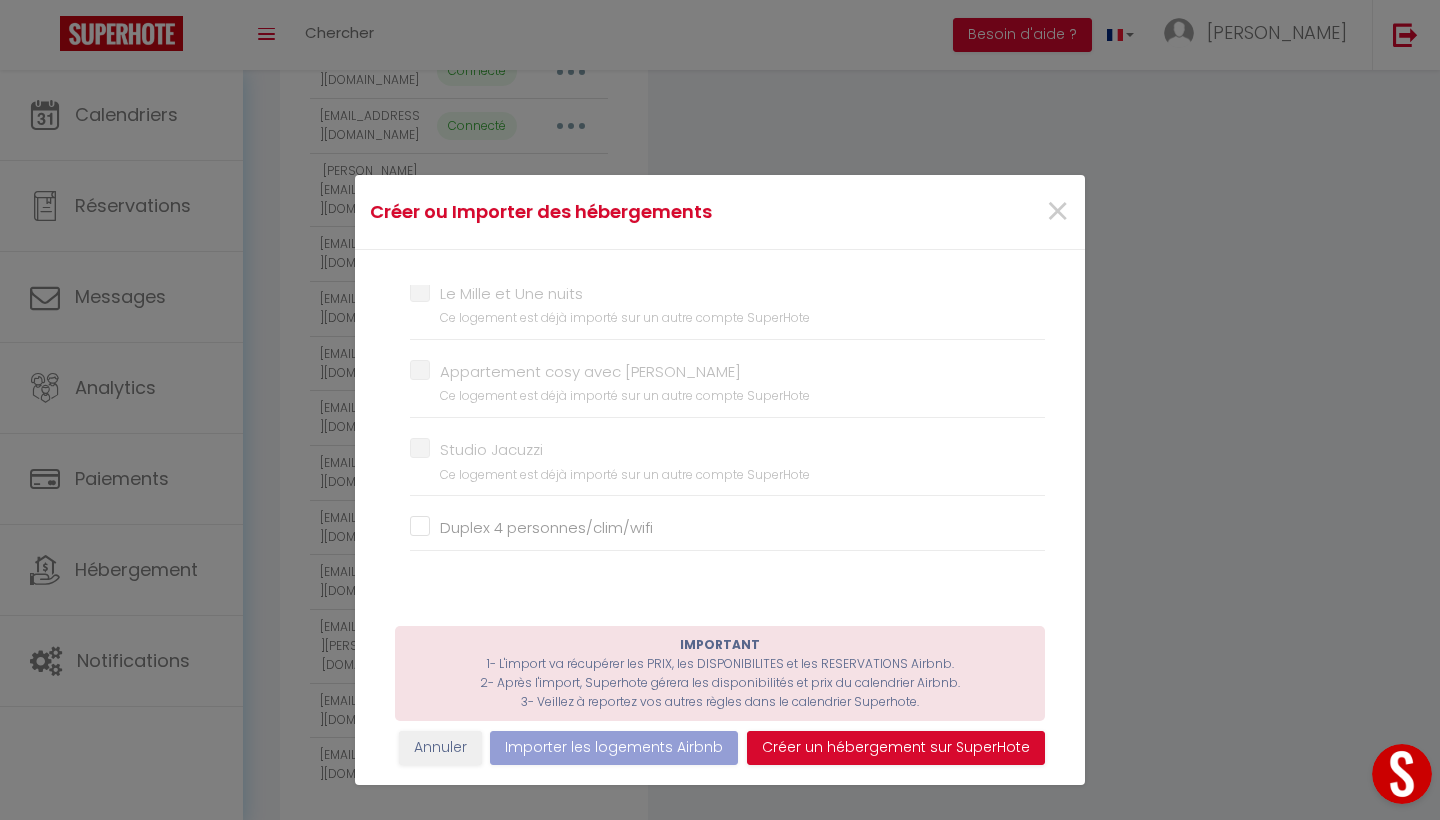 click on "Duplex 4 personnes/clim/wifi" at bounding box center (727, 528) 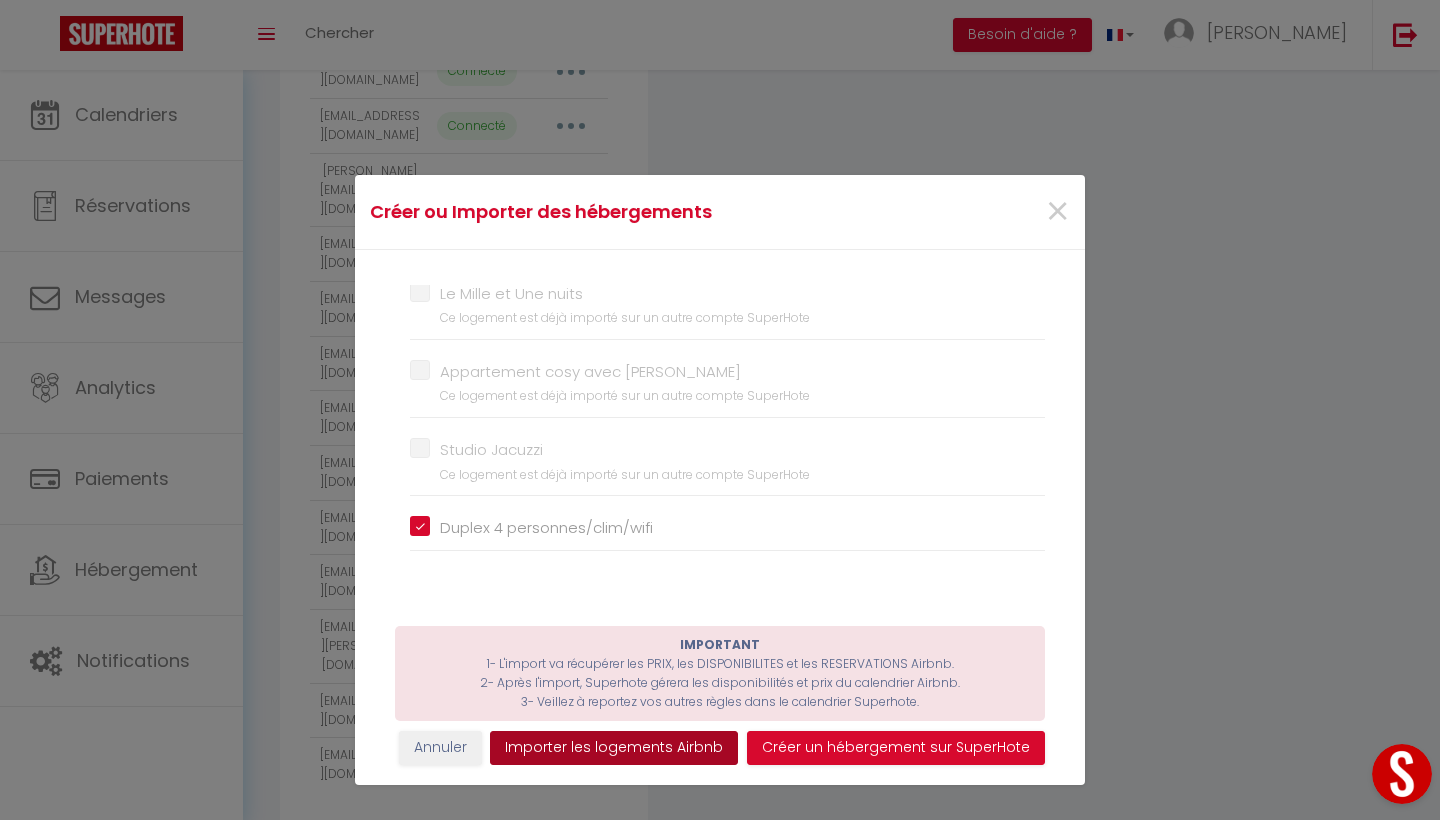 click on "Importer les logements Airbnb" at bounding box center (614, 748) 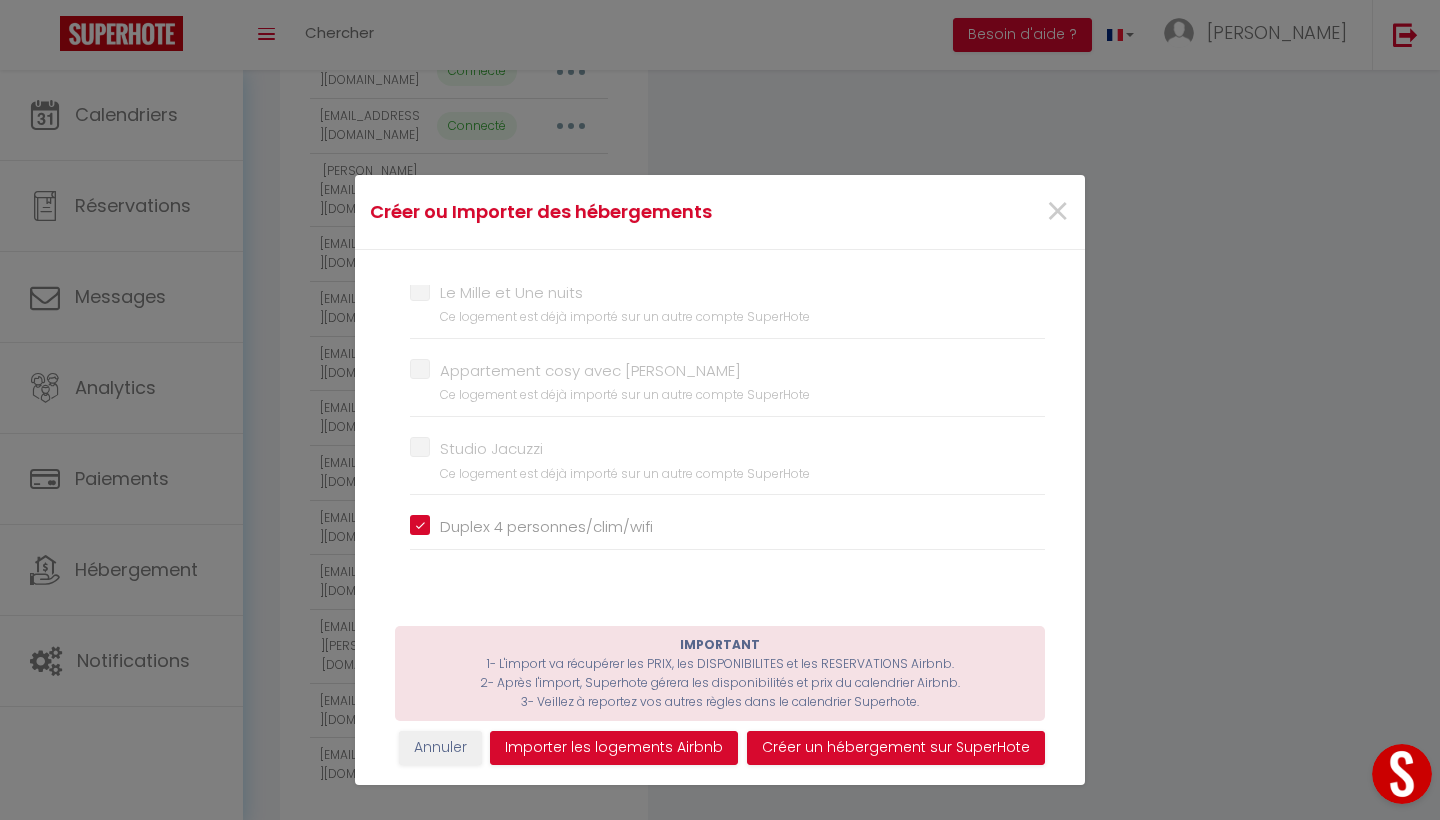 scroll, scrollTop: 166, scrollLeft: 0, axis: vertical 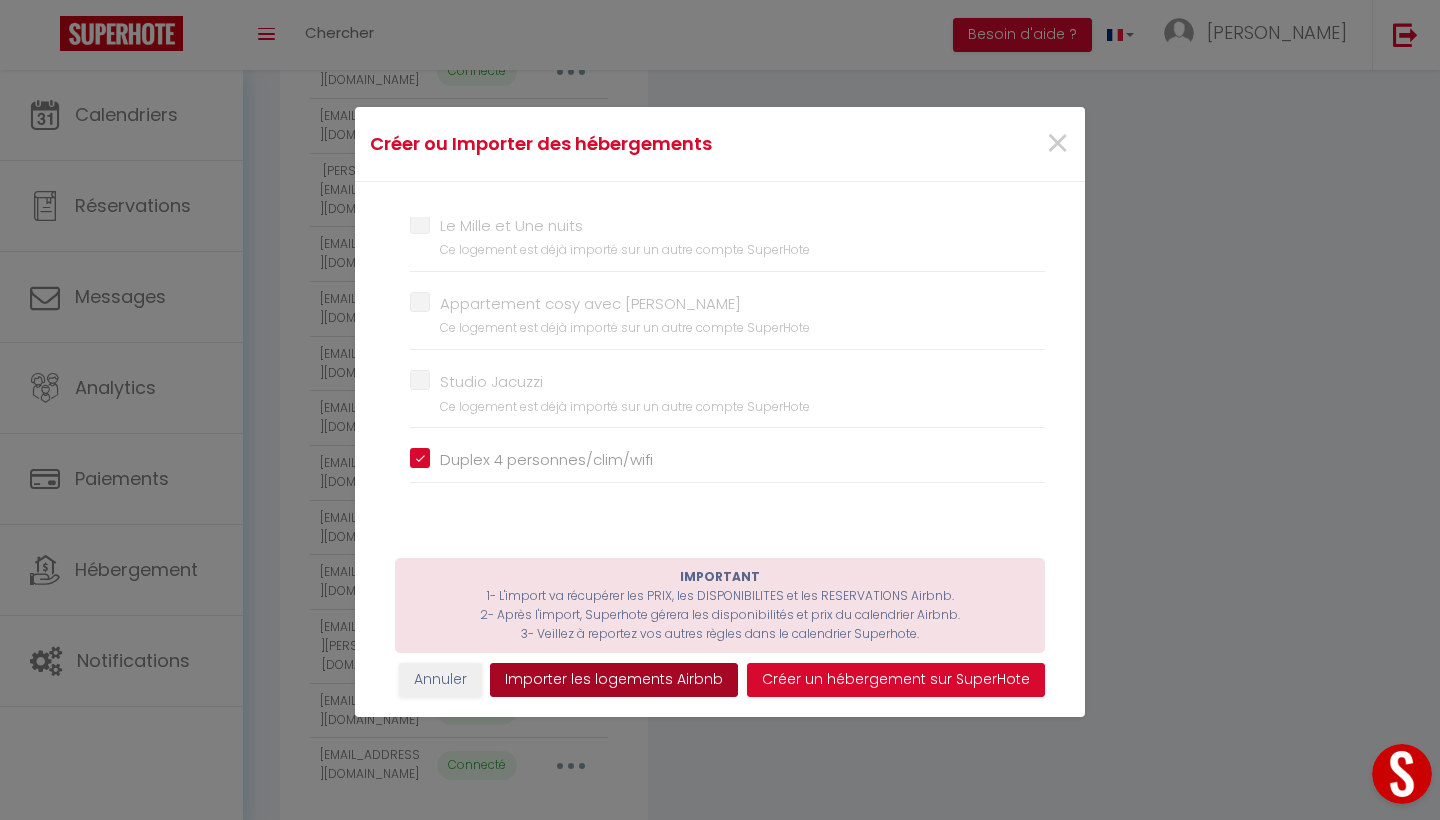 click on "Importer les logements Airbnb" at bounding box center [614, 680] 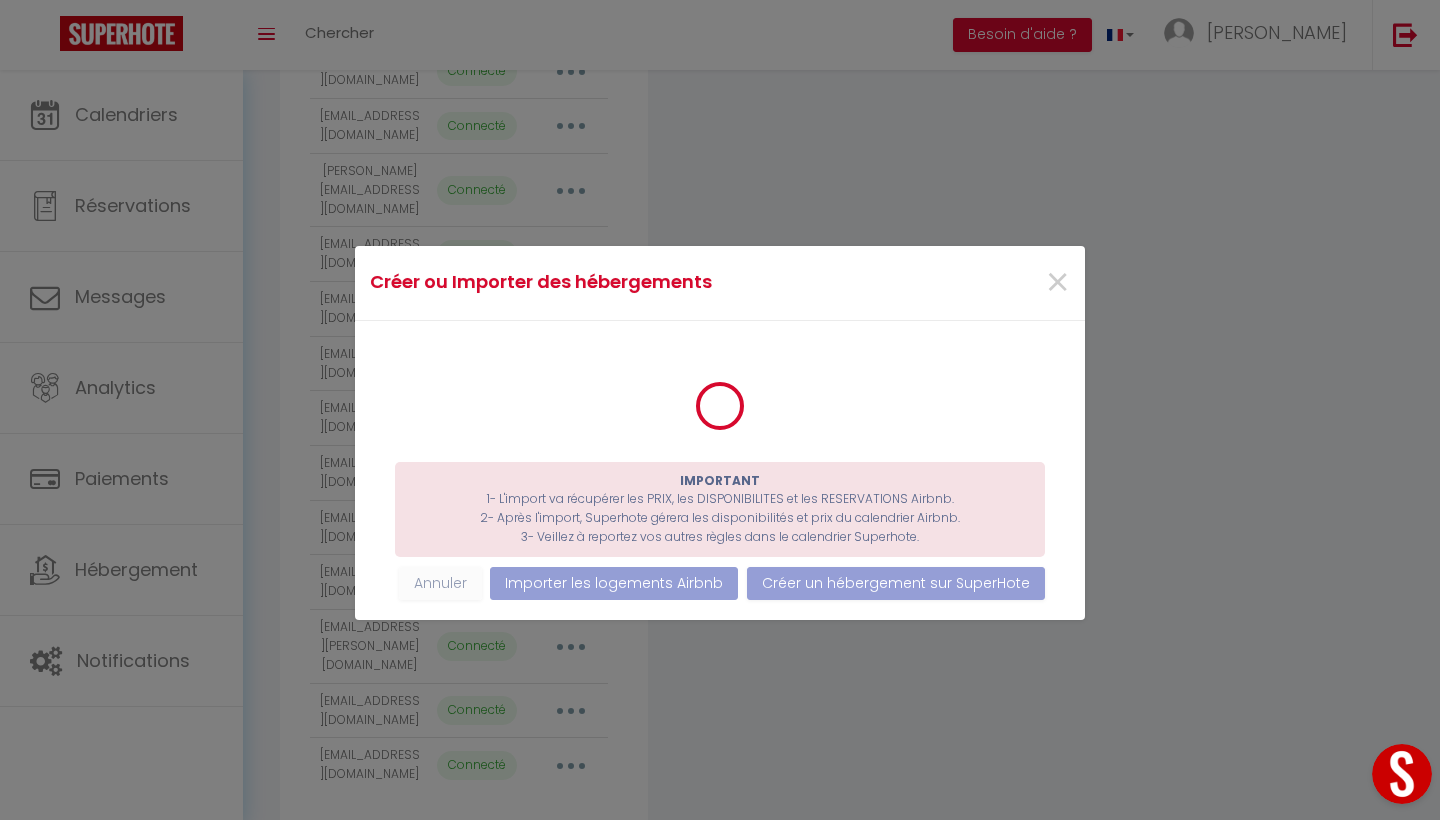 scroll, scrollTop: 46, scrollLeft: 0, axis: vertical 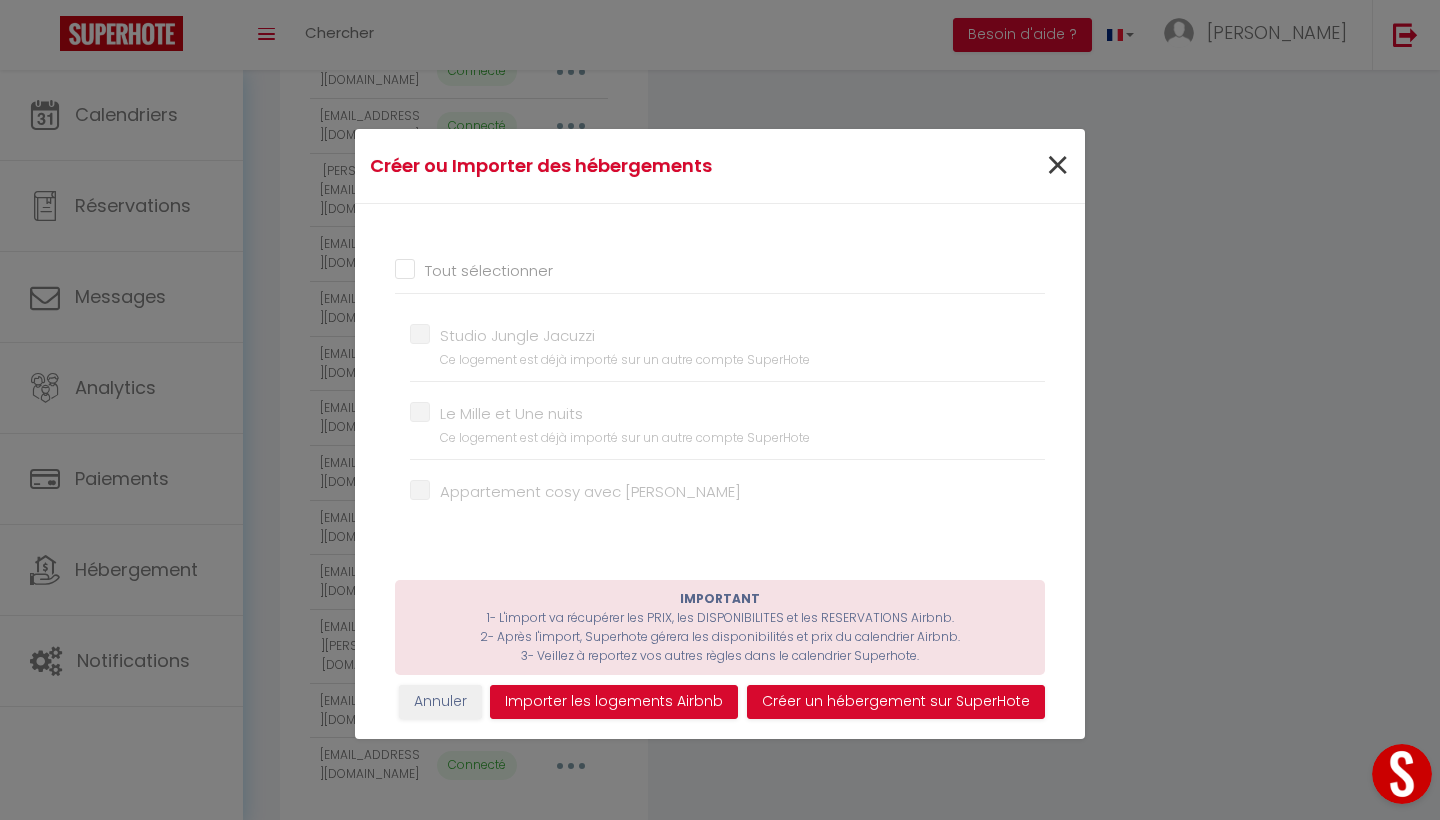 click on "×" at bounding box center (1057, 166) 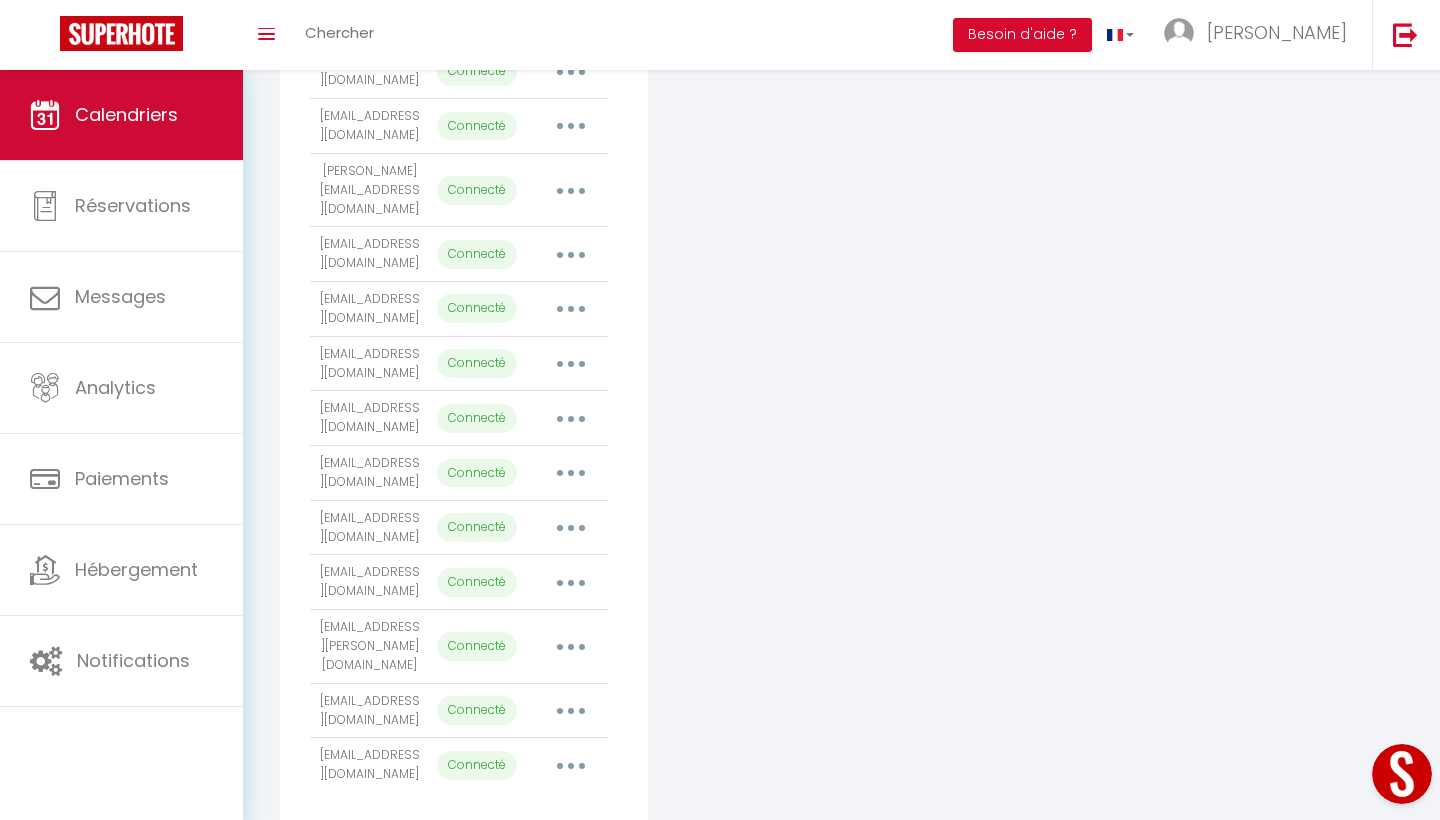 click on "Calendriers" at bounding box center (121, 115) 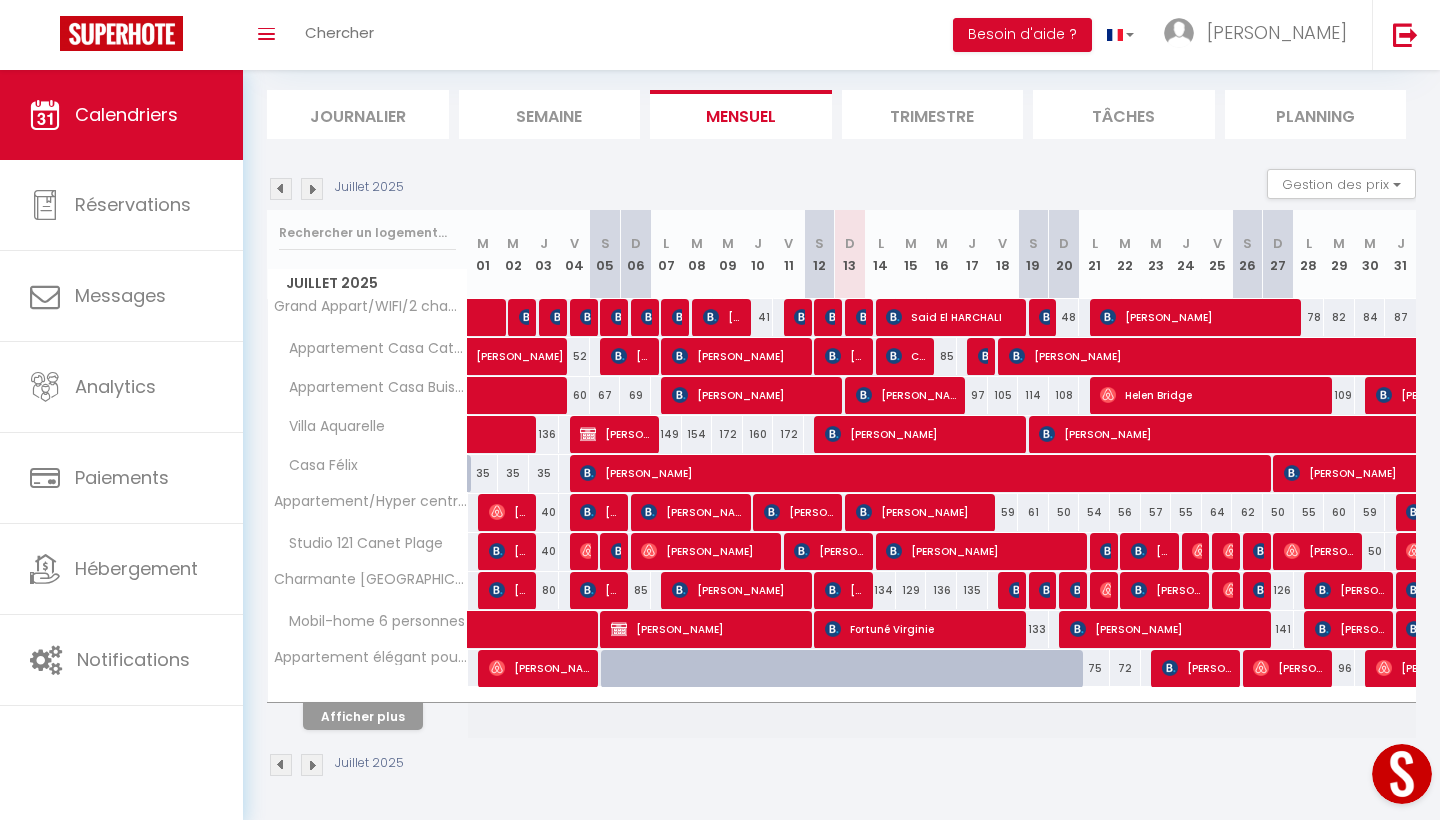 scroll, scrollTop: 117, scrollLeft: 0, axis: vertical 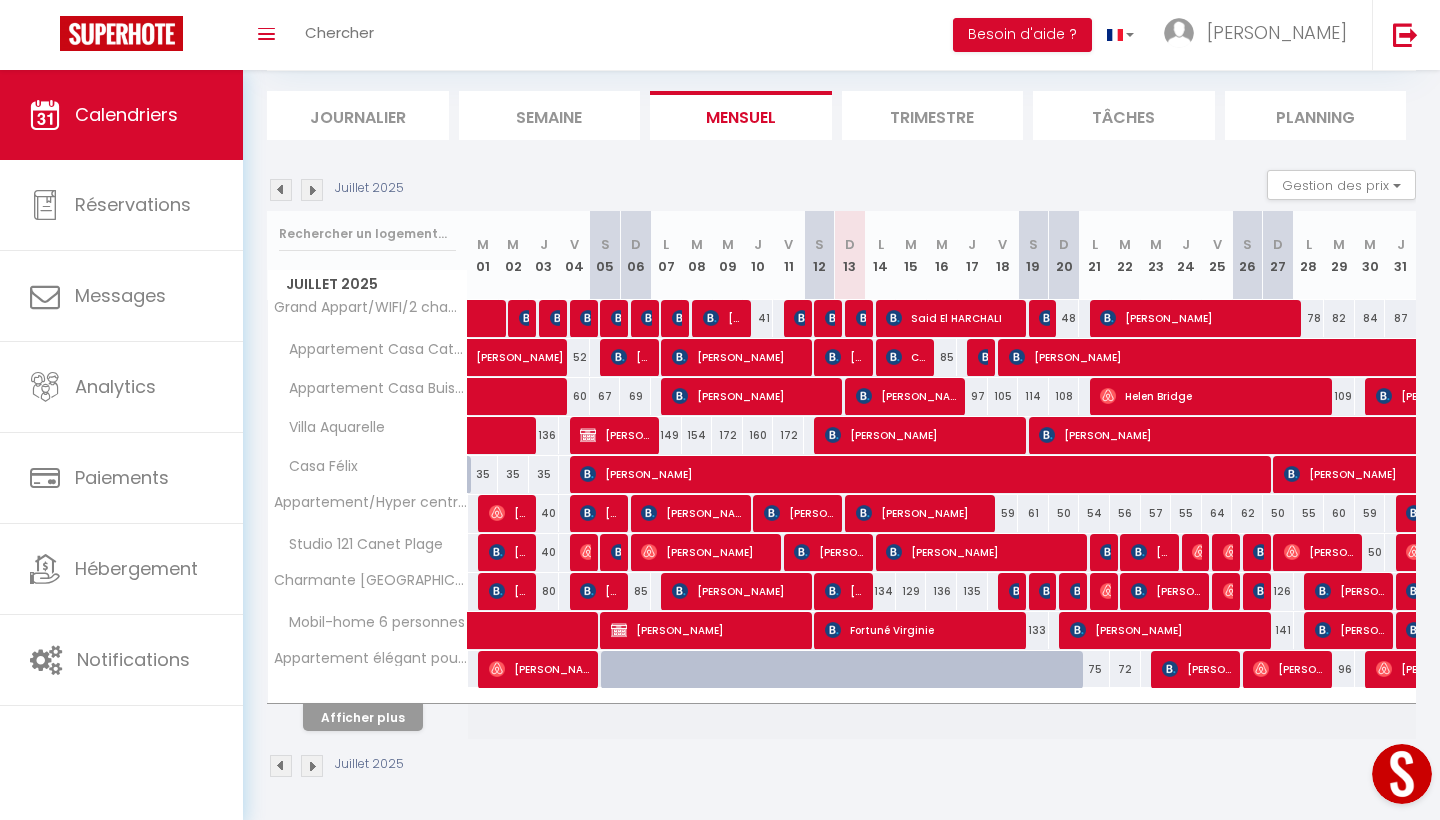 click on "Afficher plus" at bounding box center [363, 717] 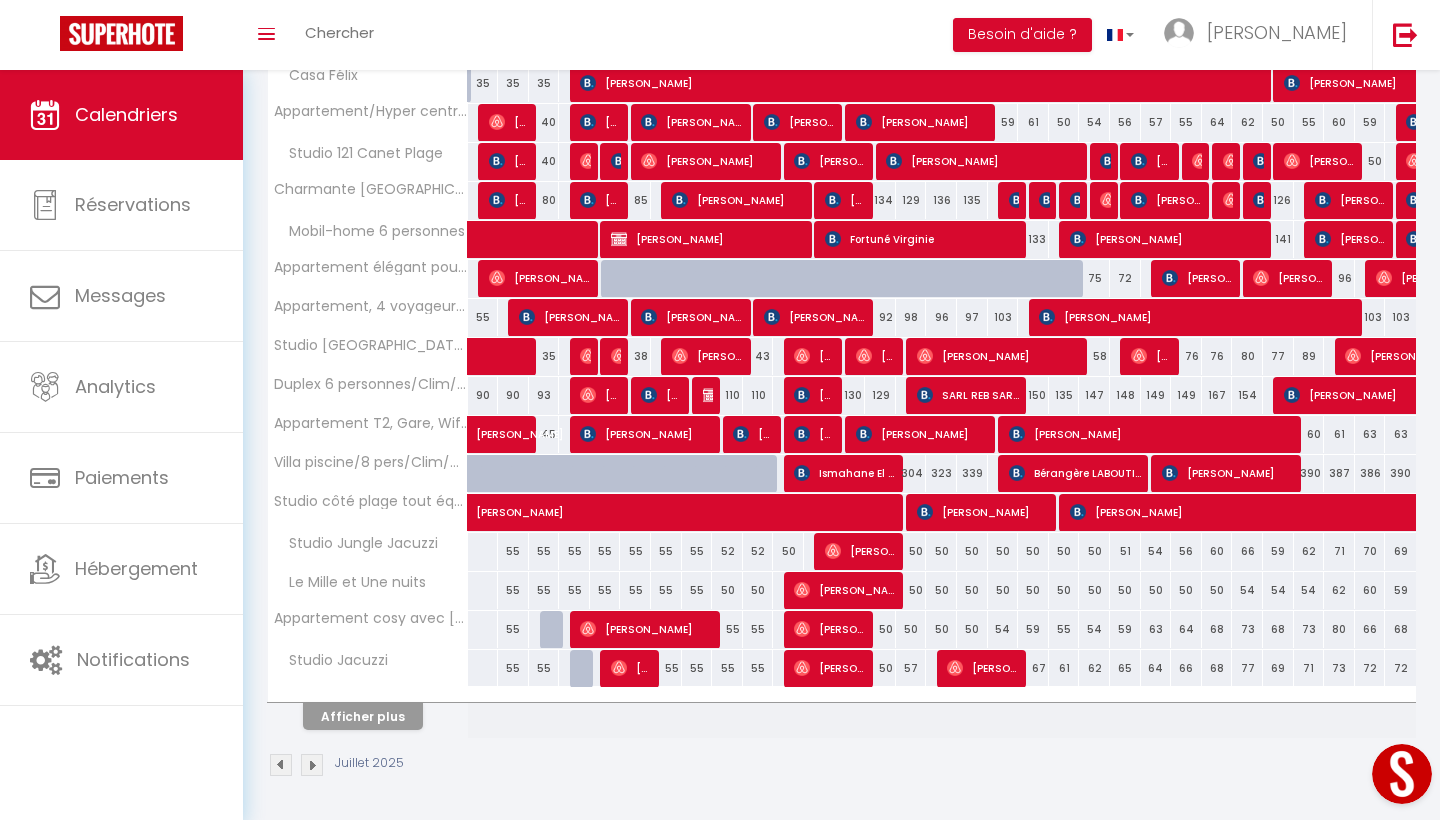 scroll, scrollTop: 507, scrollLeft: 0, axis: vertical 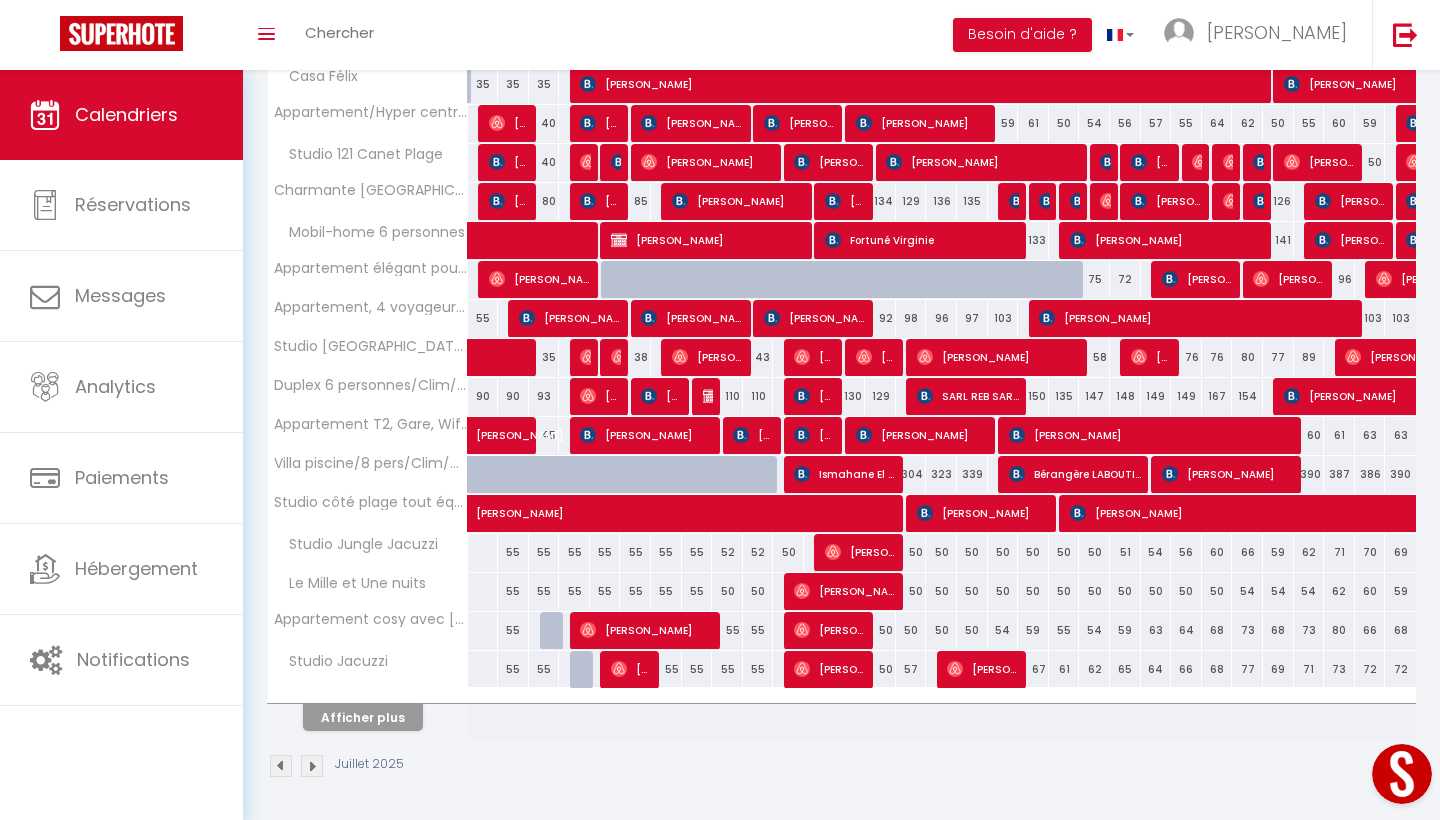 click on "Afficher plus" at bounding box center [363, 717] 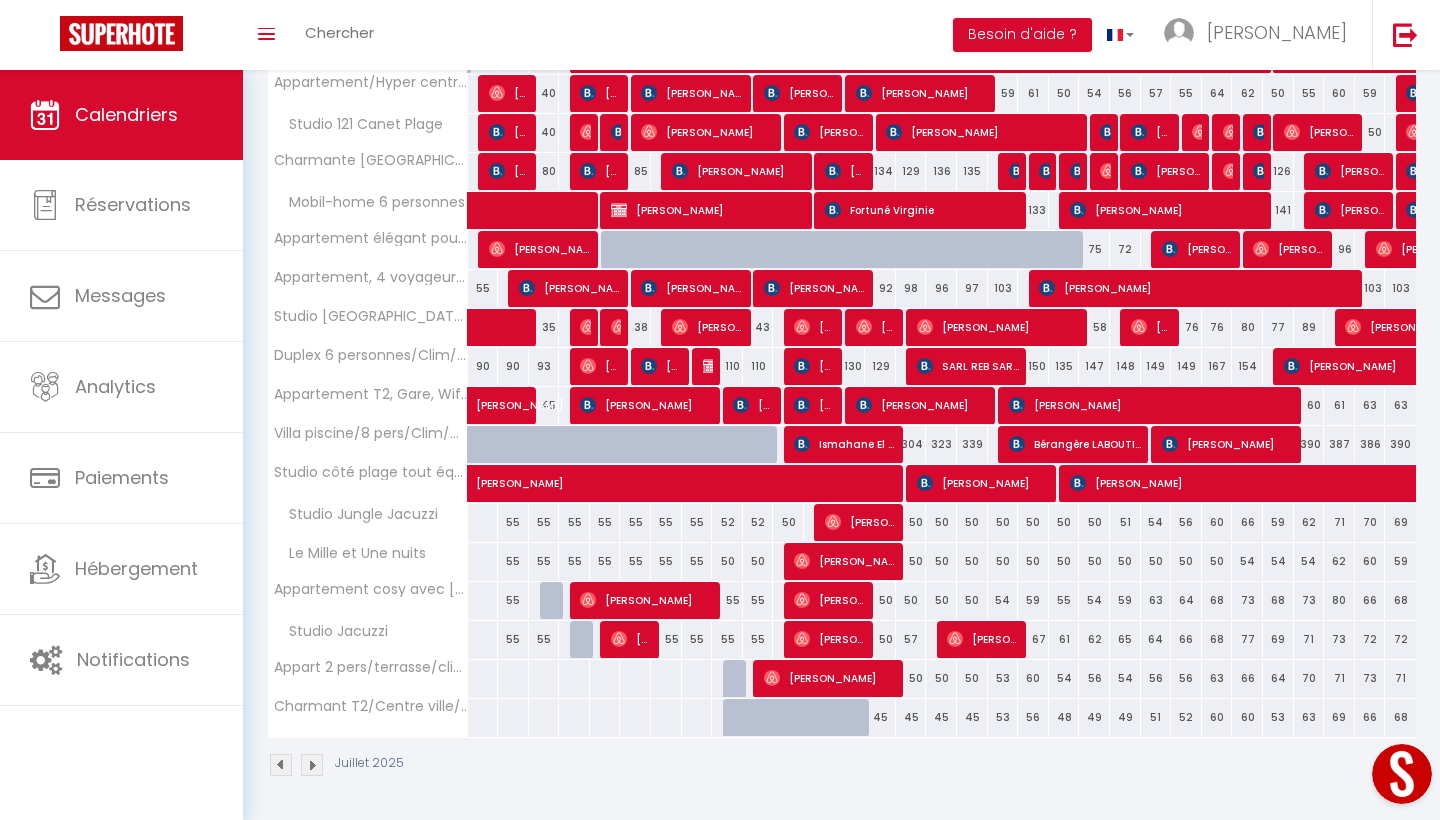 scroll, scrollTop: 536, scrollLeft: 0, axis: vertical 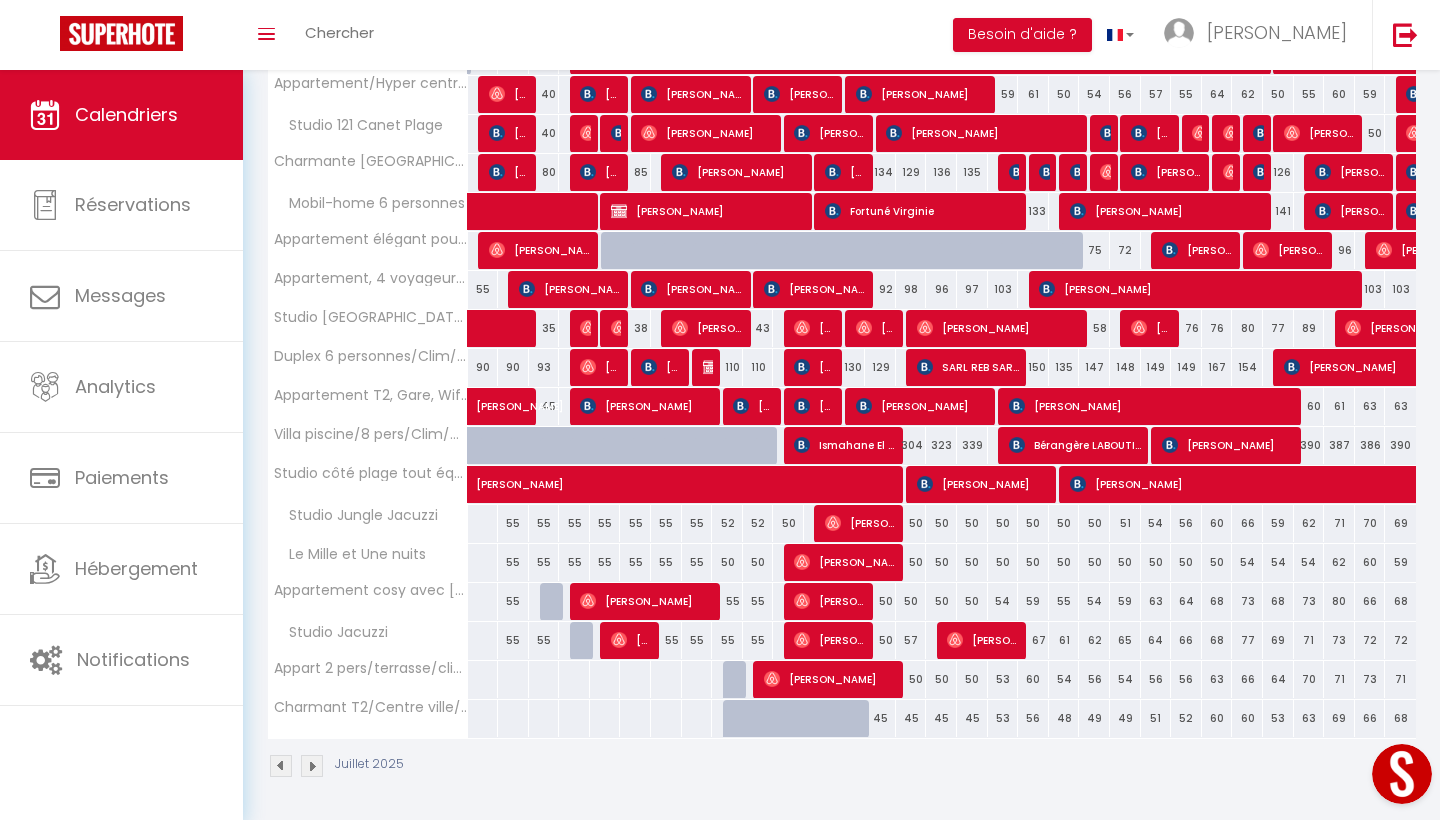 click on "45" at bounding box center (880, 718) 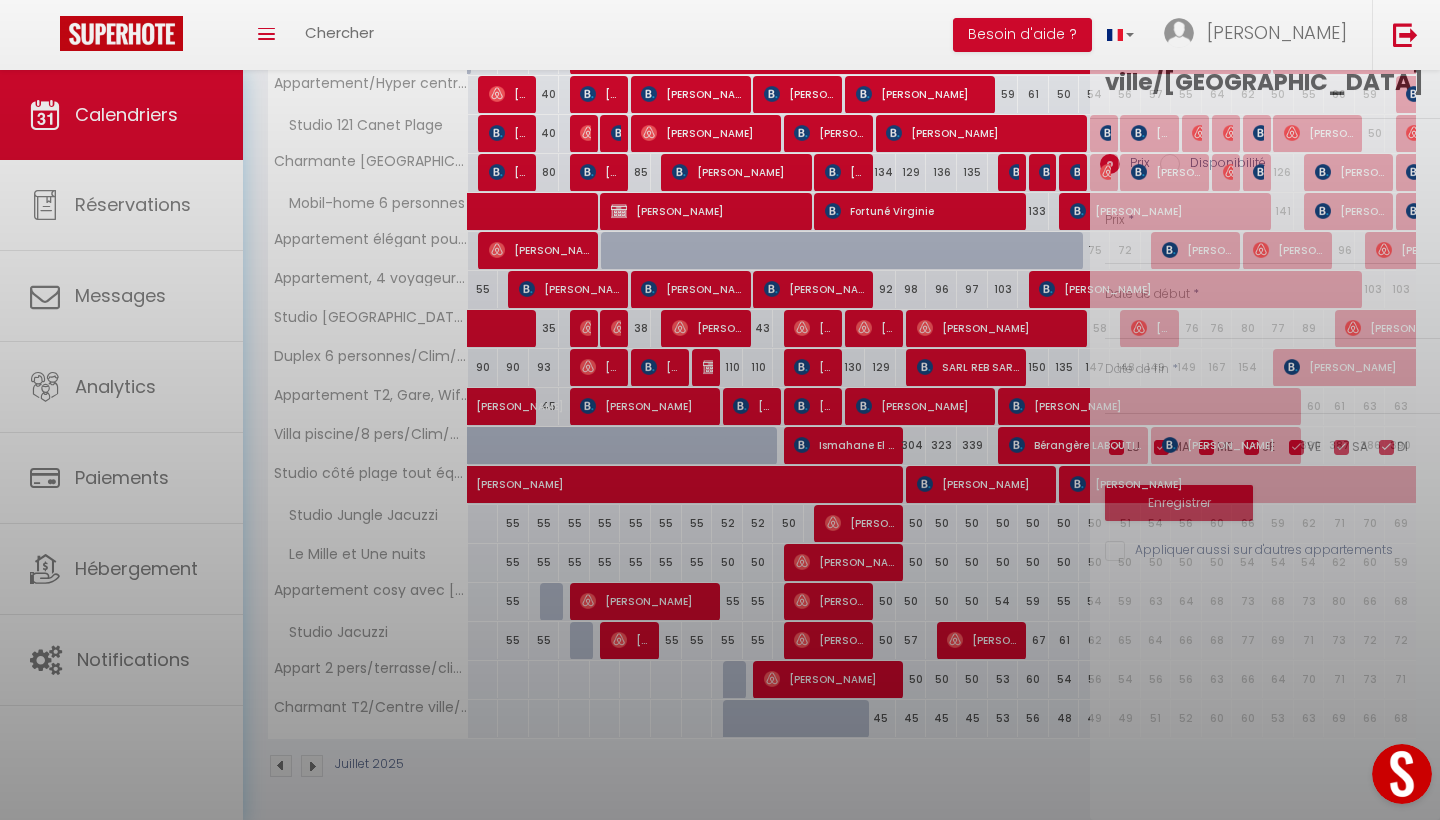 type on "45" 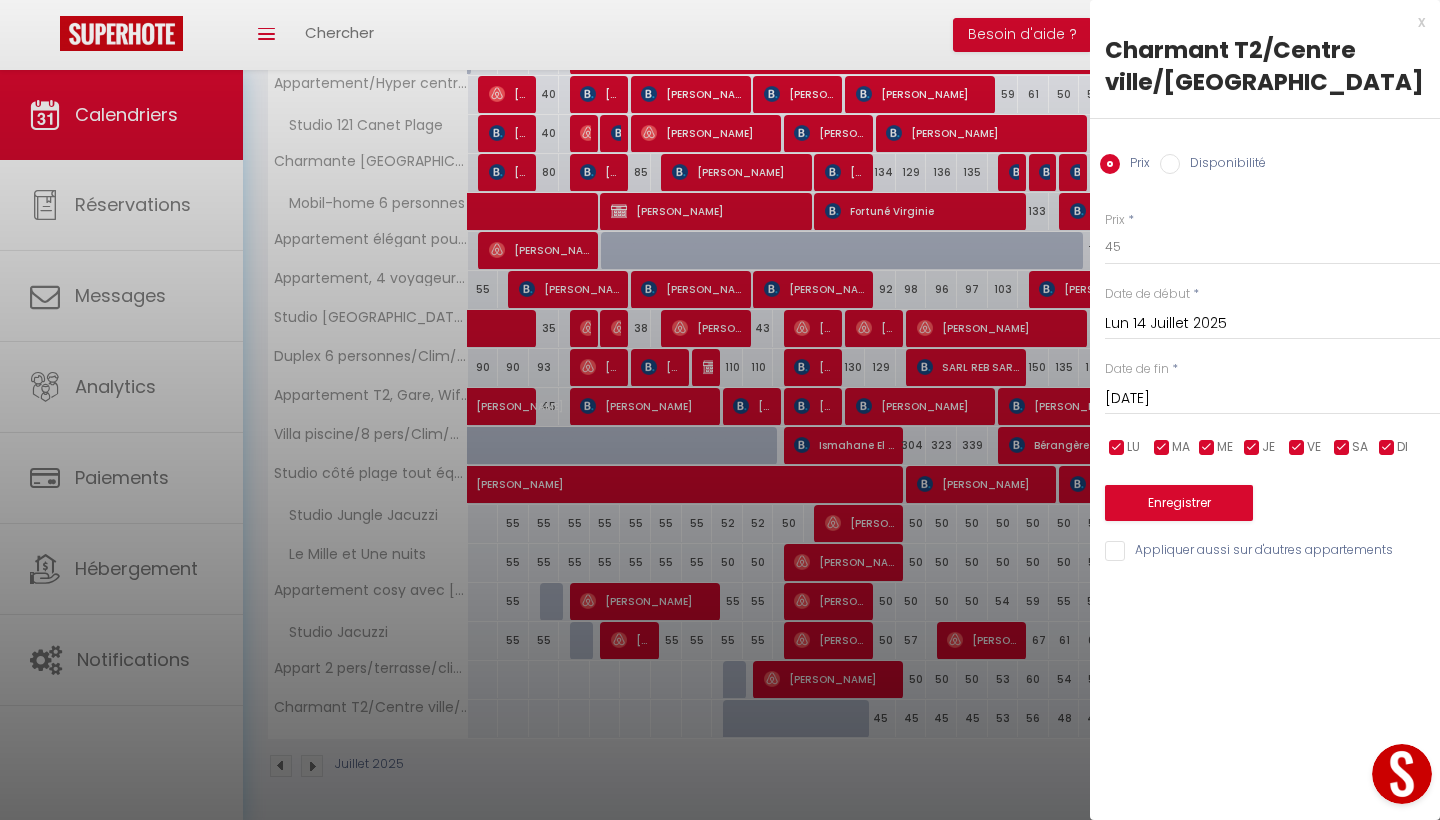 click on "x" at bounding box center (1257, 22) 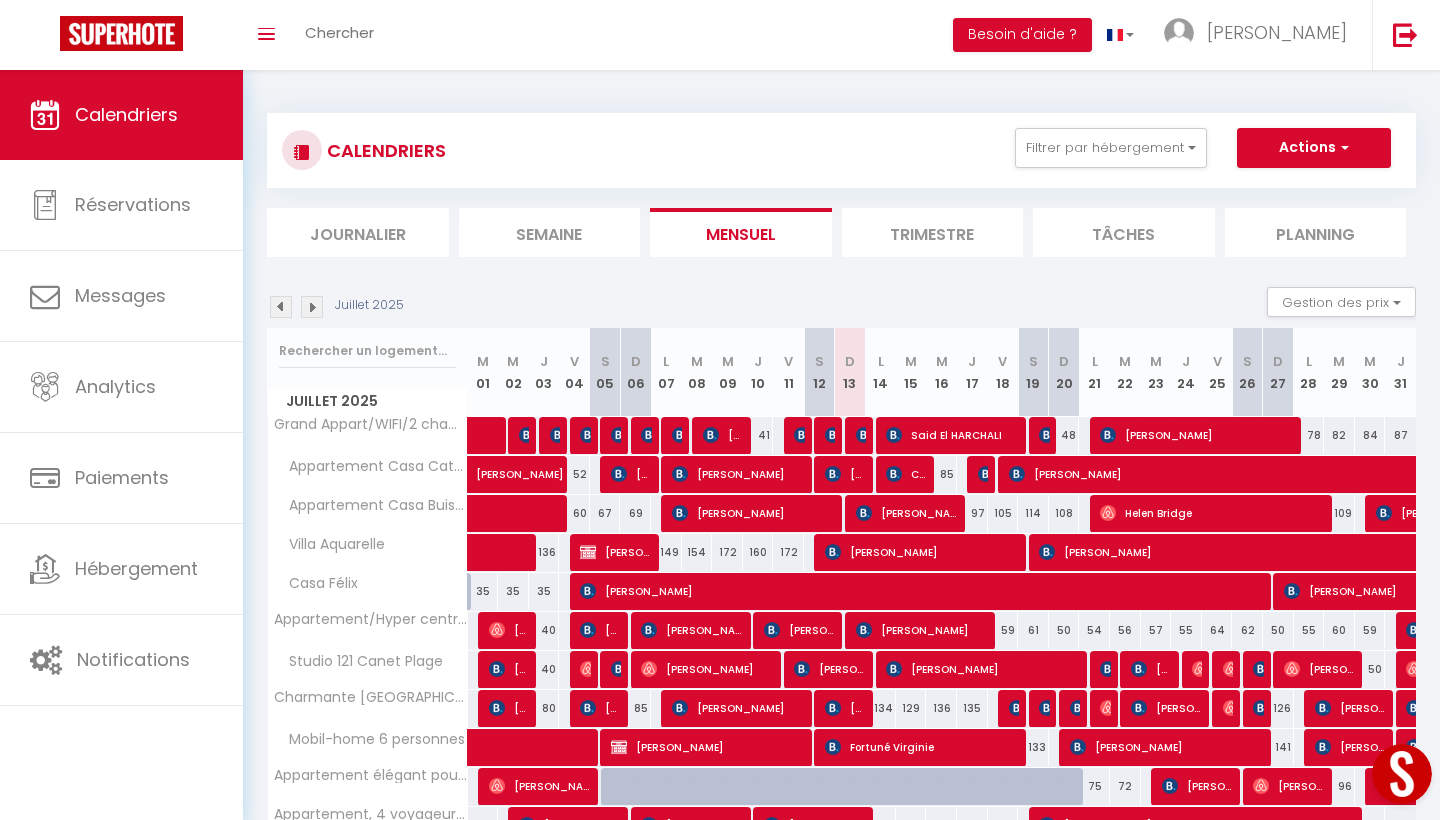 scroll, scrollTop: 0, scrollLeft: 0, axis: both 